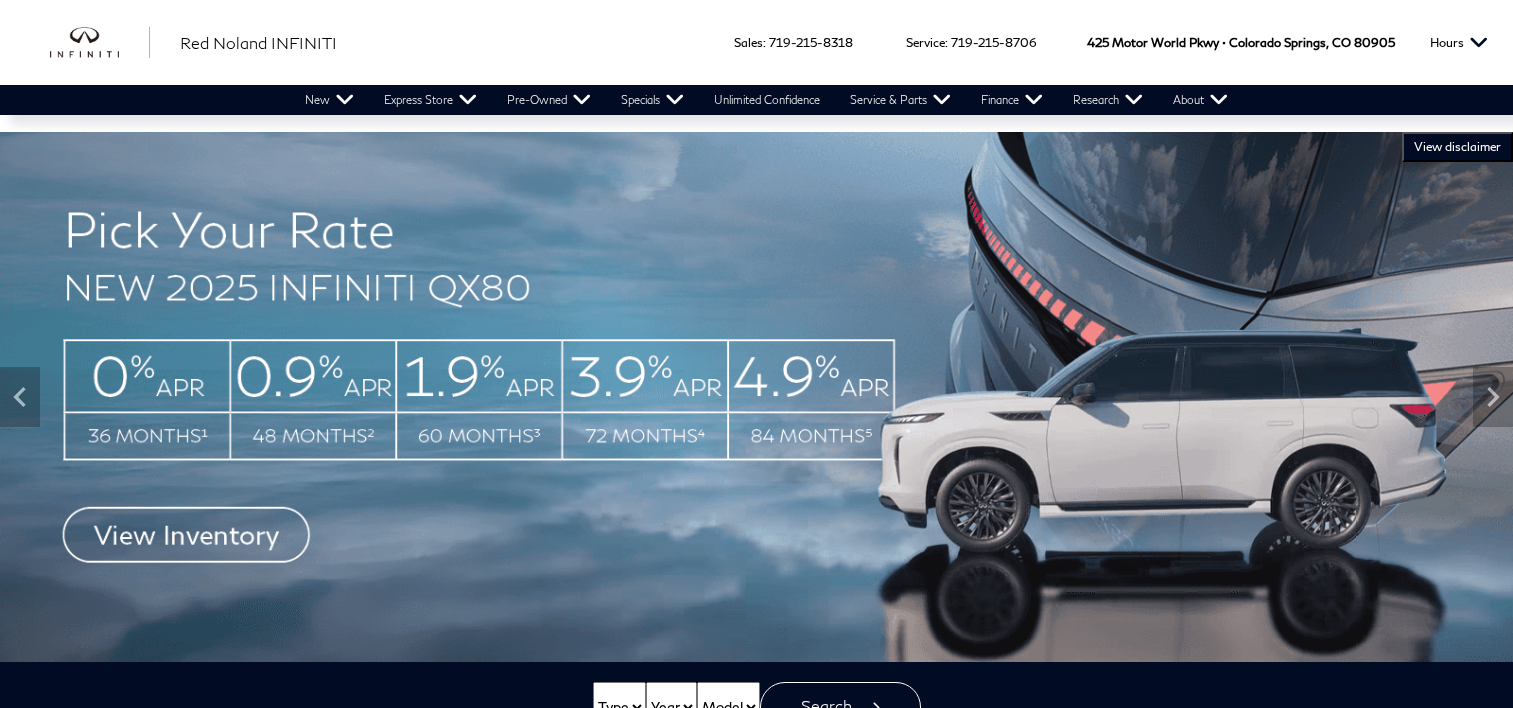 scroll, scrollTop: 0, scrollLeft: 0, axis: both 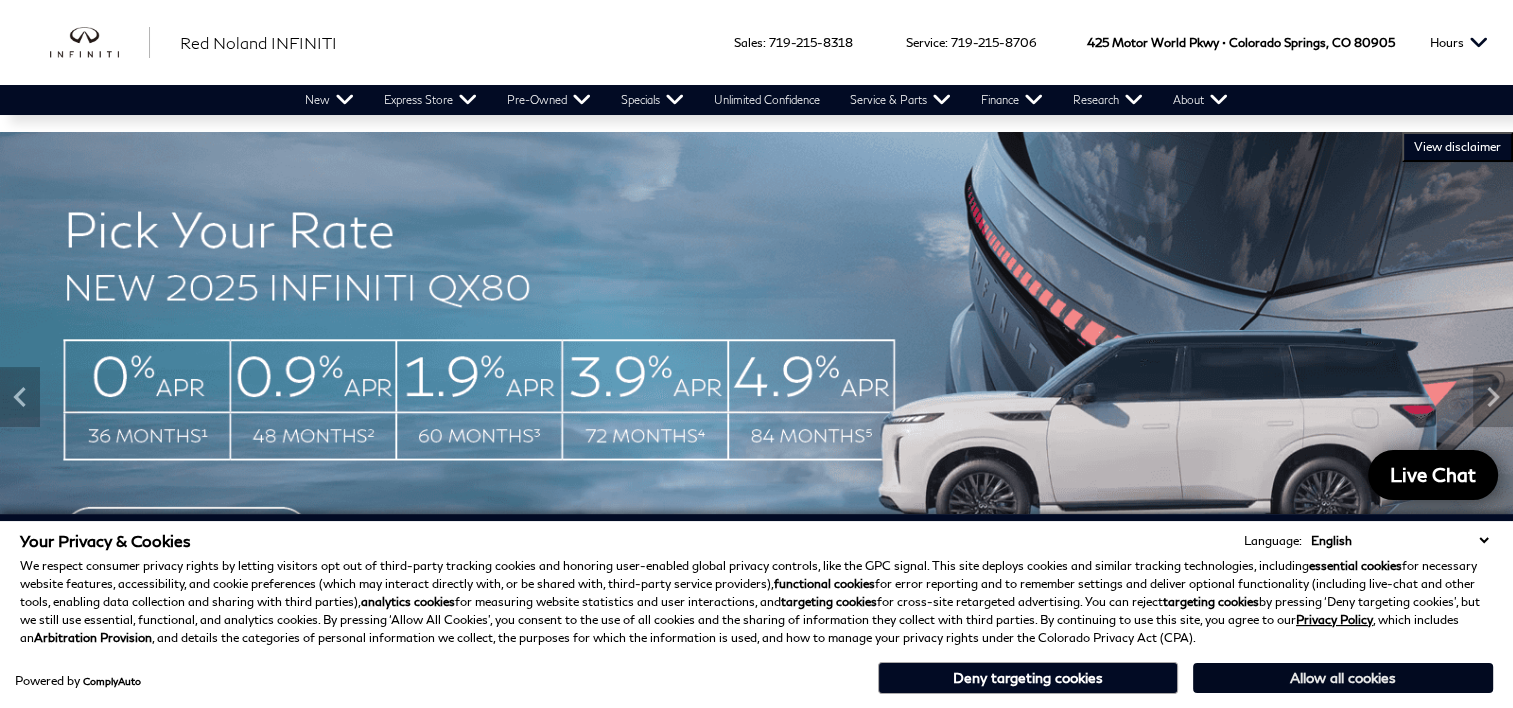 click on "Allow all cookies" at bounding box center (1343, 678) 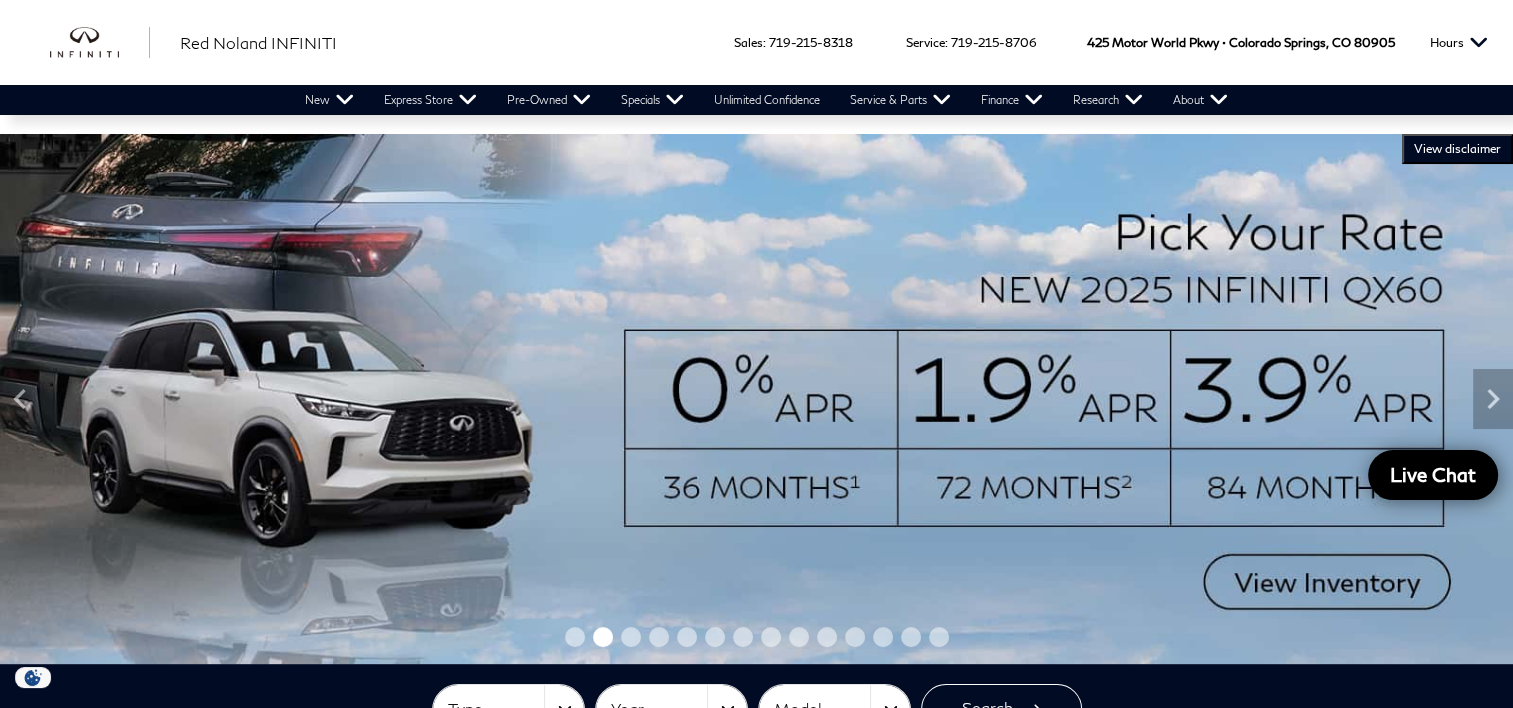 scroll, scrollTop: 0, scrollLeft: 0, axis: both 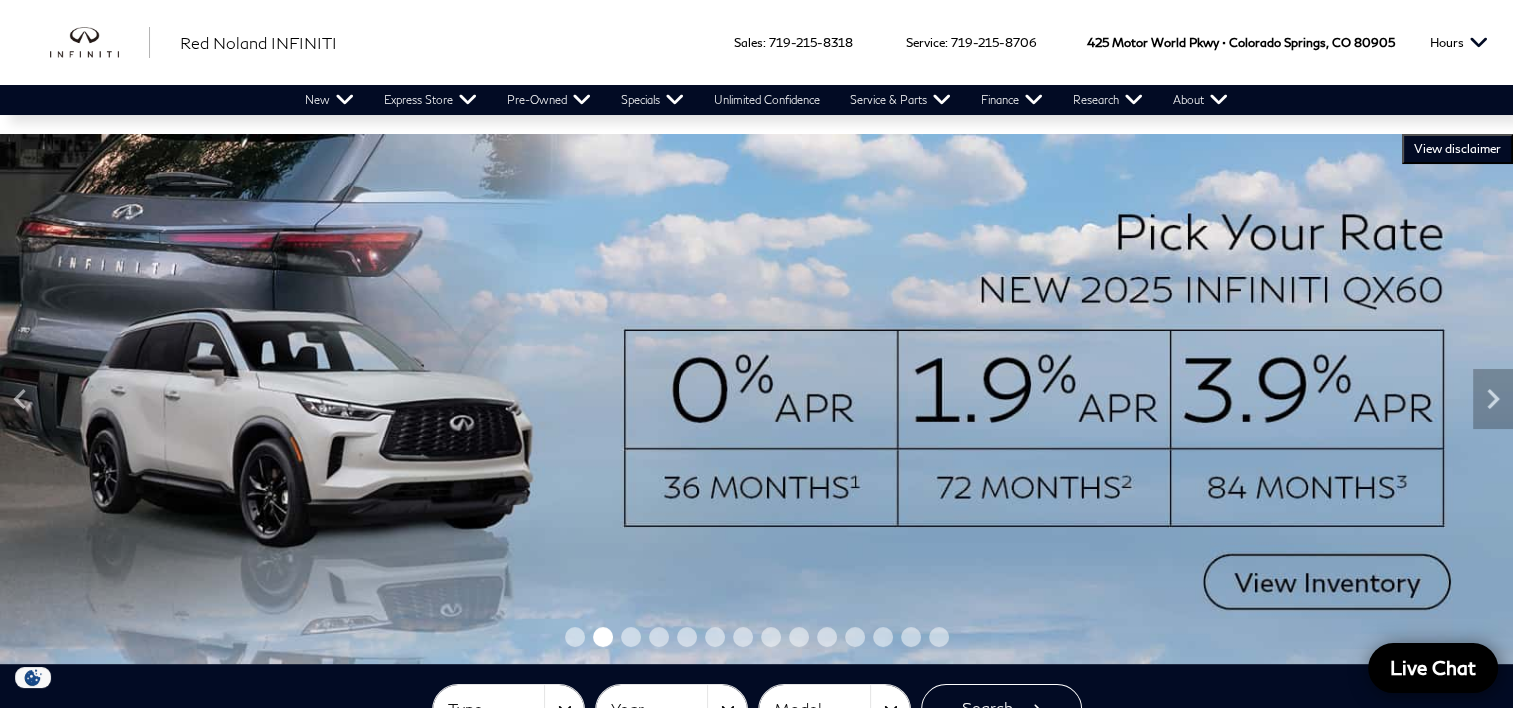 click at bounding box center (756, 399) 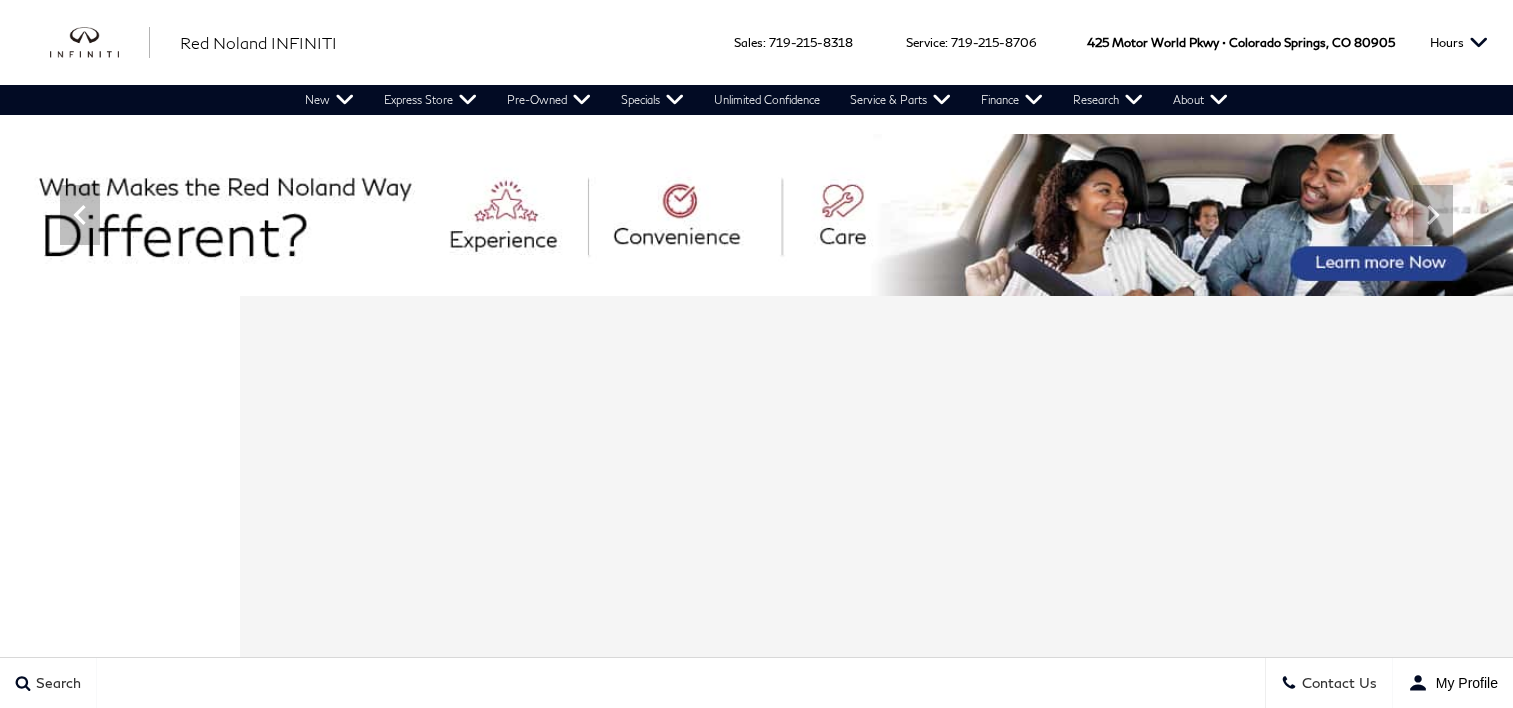 scroll, scrollTop: 0, scrollLeft: 0, axis: both 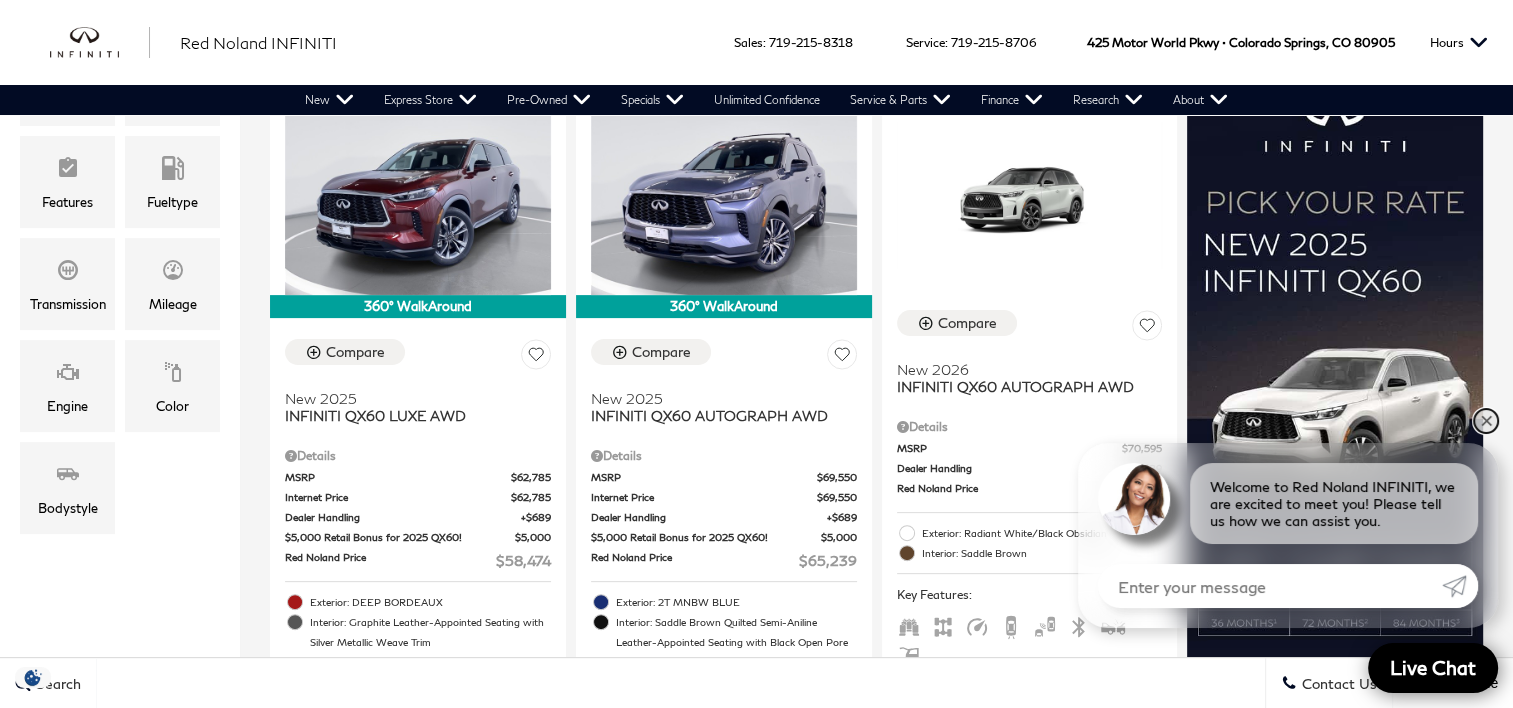 click on "✕" at bounding box center (1486, 421) 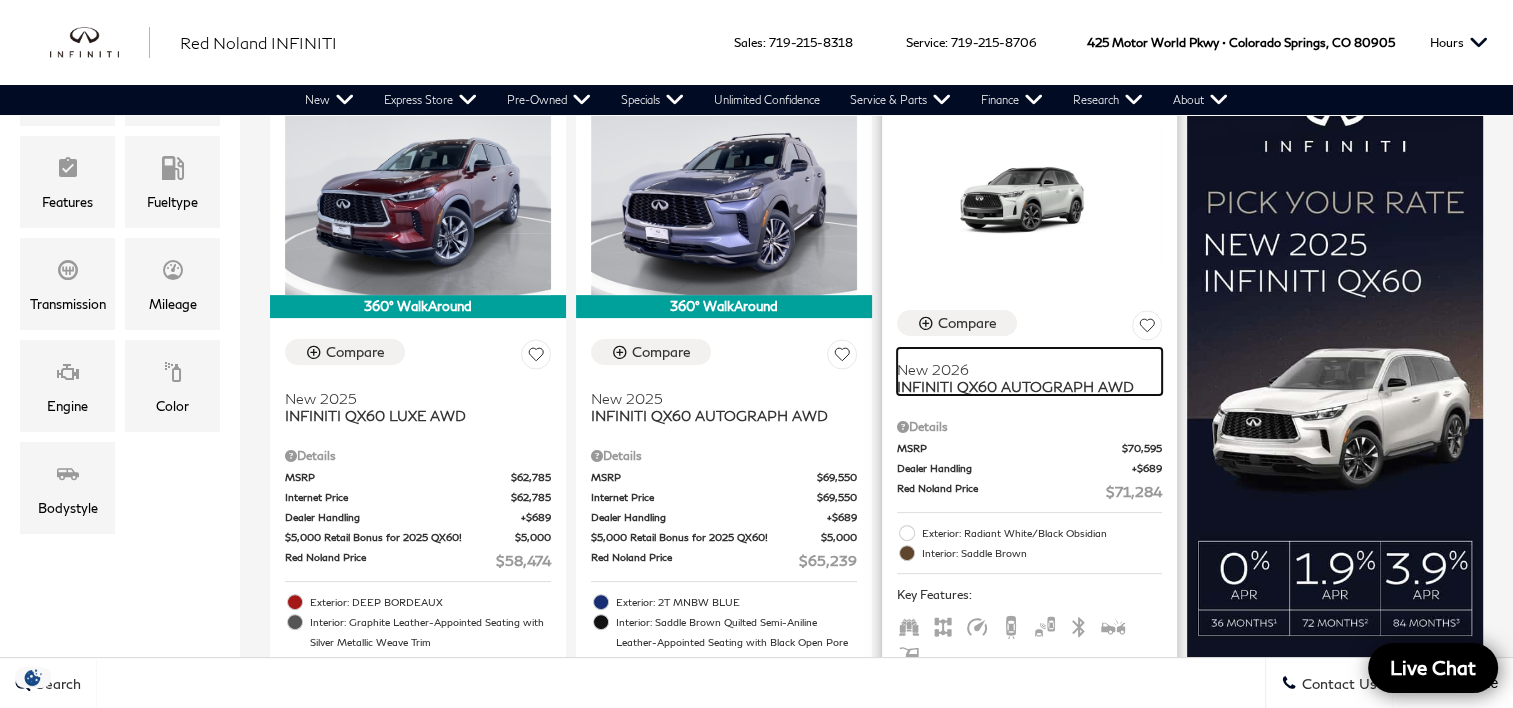 click on "INFINITI QX60 AUTOGRAPH AWD" at bounding box center (1022, 386) 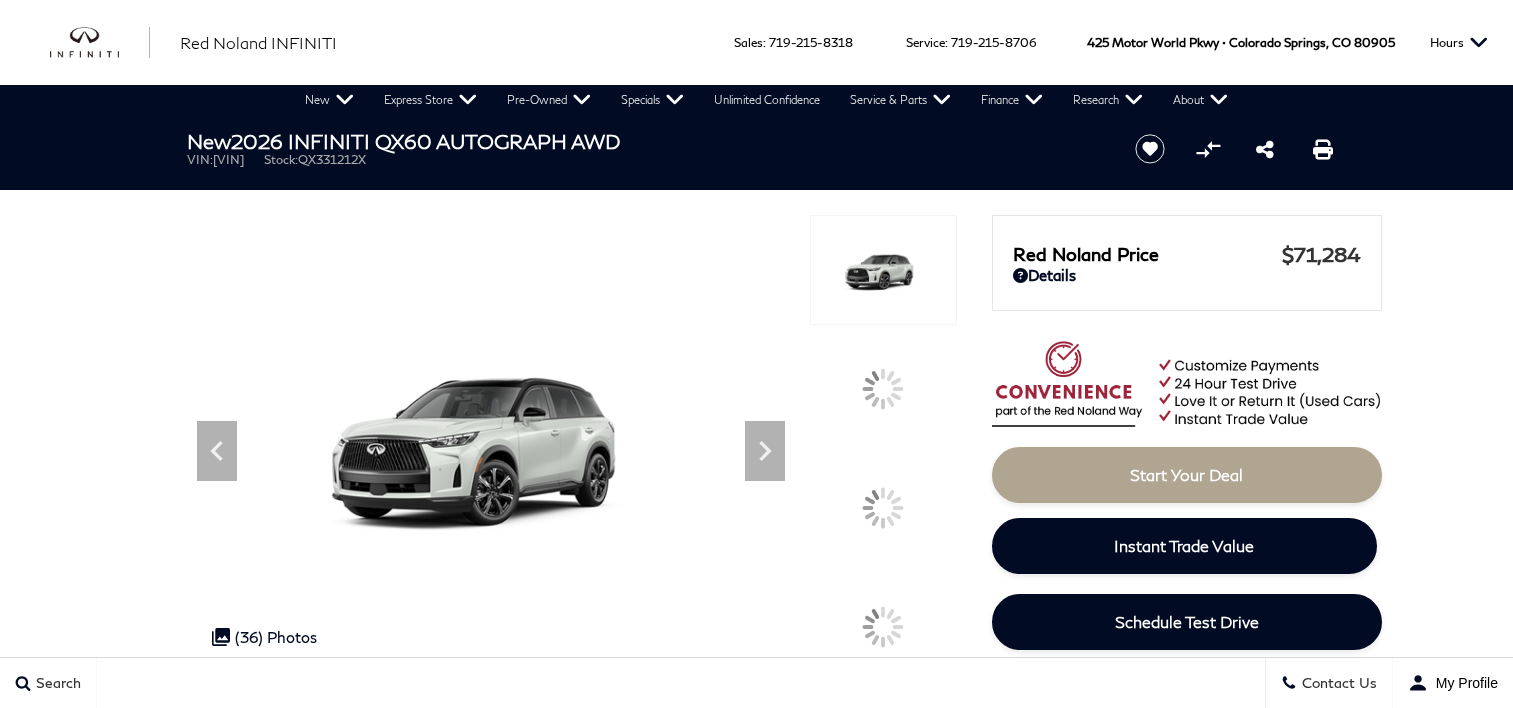 scroll, scrollTop: 0, scrollLeft: 0, axis: both 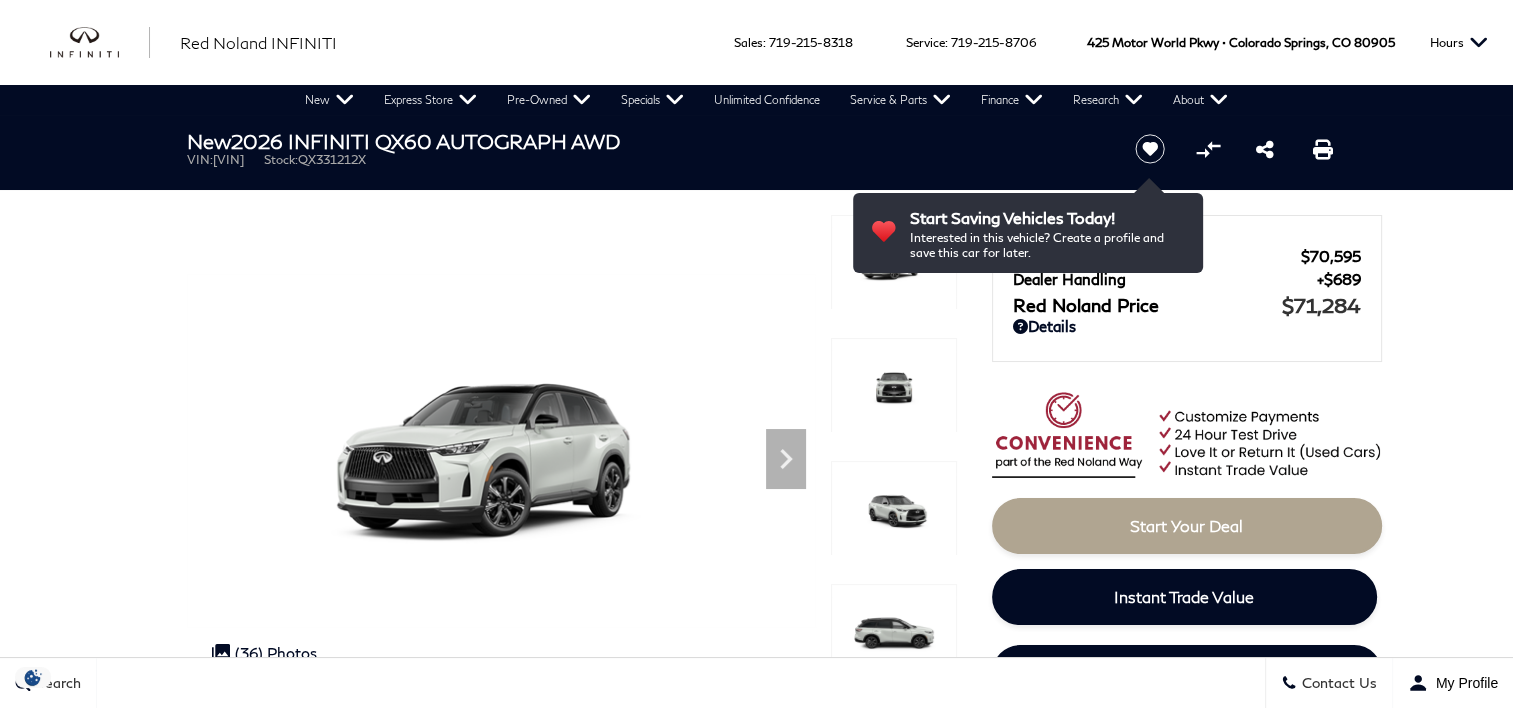 click at bounding box center (894, 508) 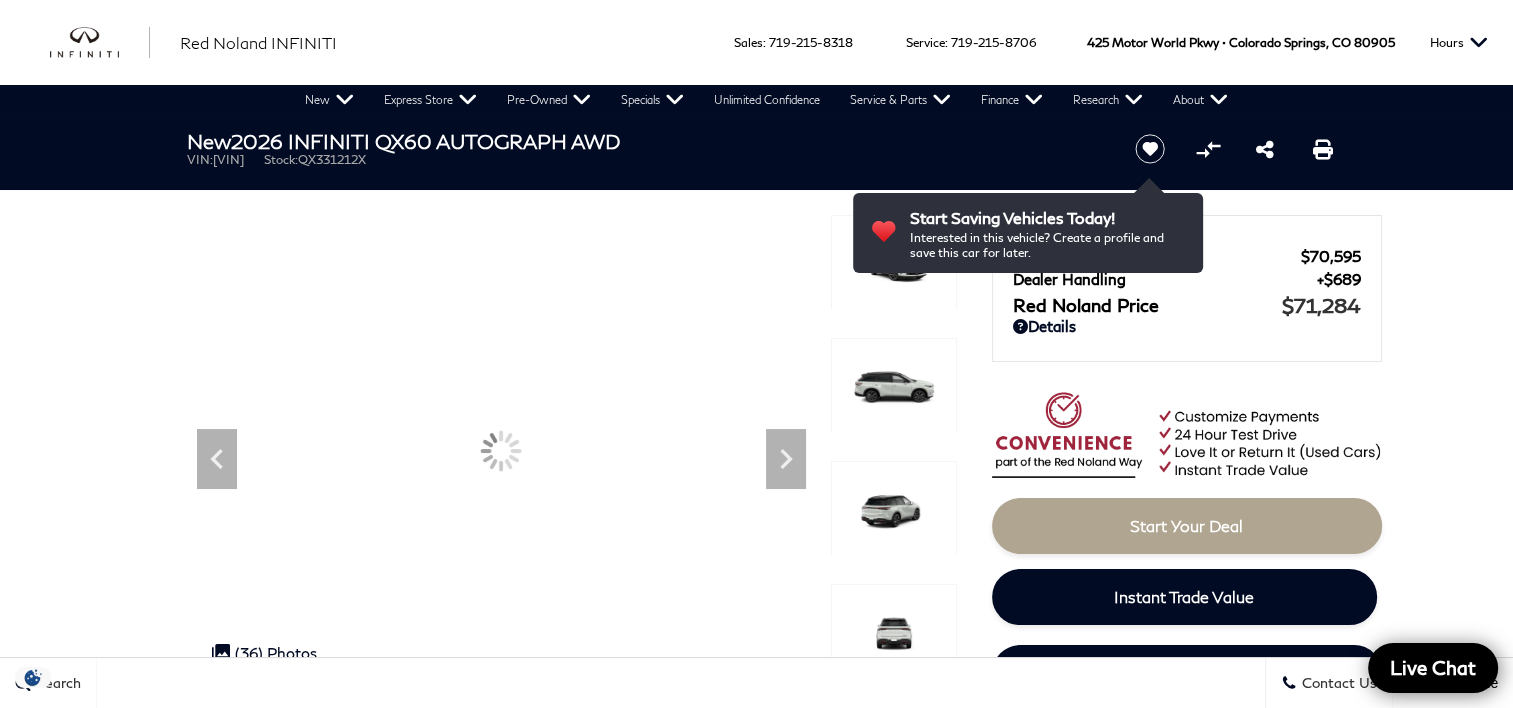 click 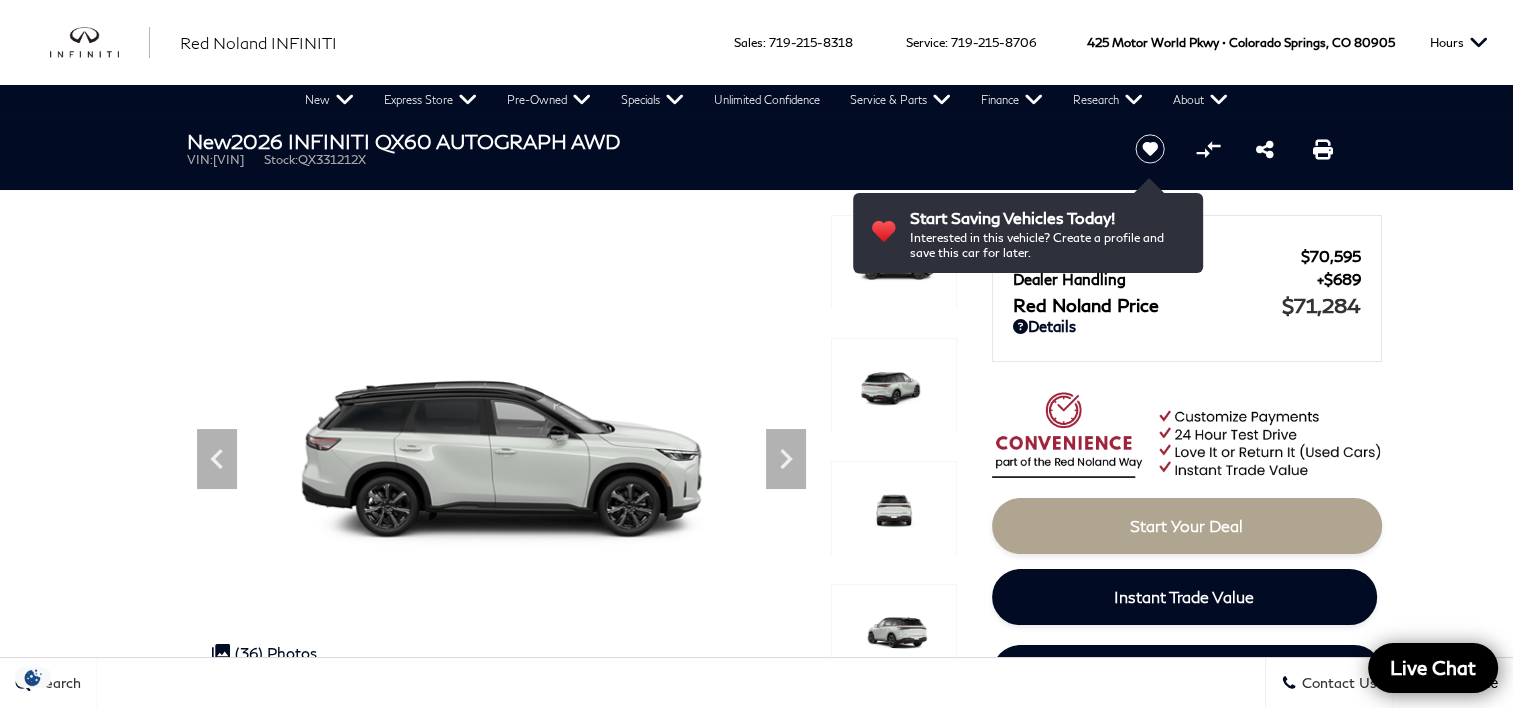 click 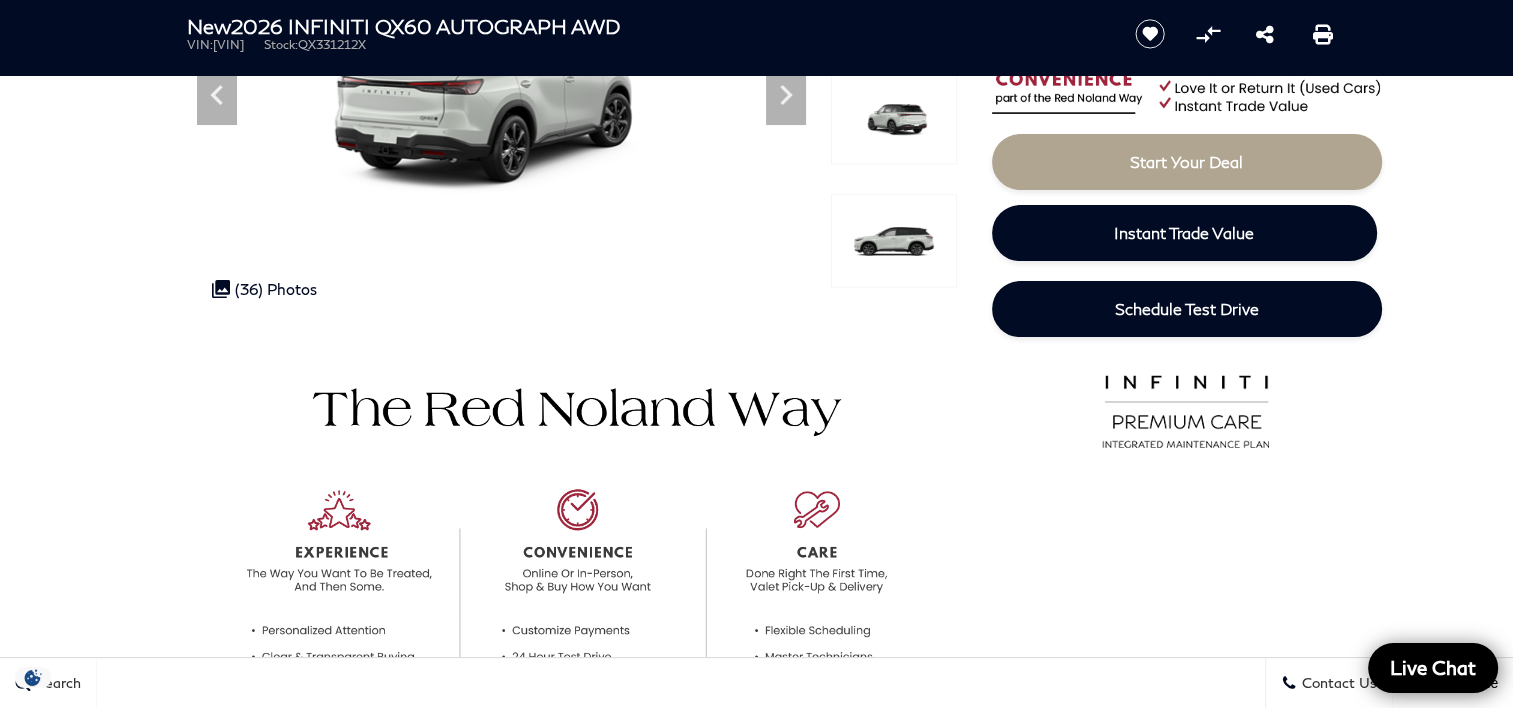 scroll, scrollTop: 368, scrollLeft: 0, axis: vertical 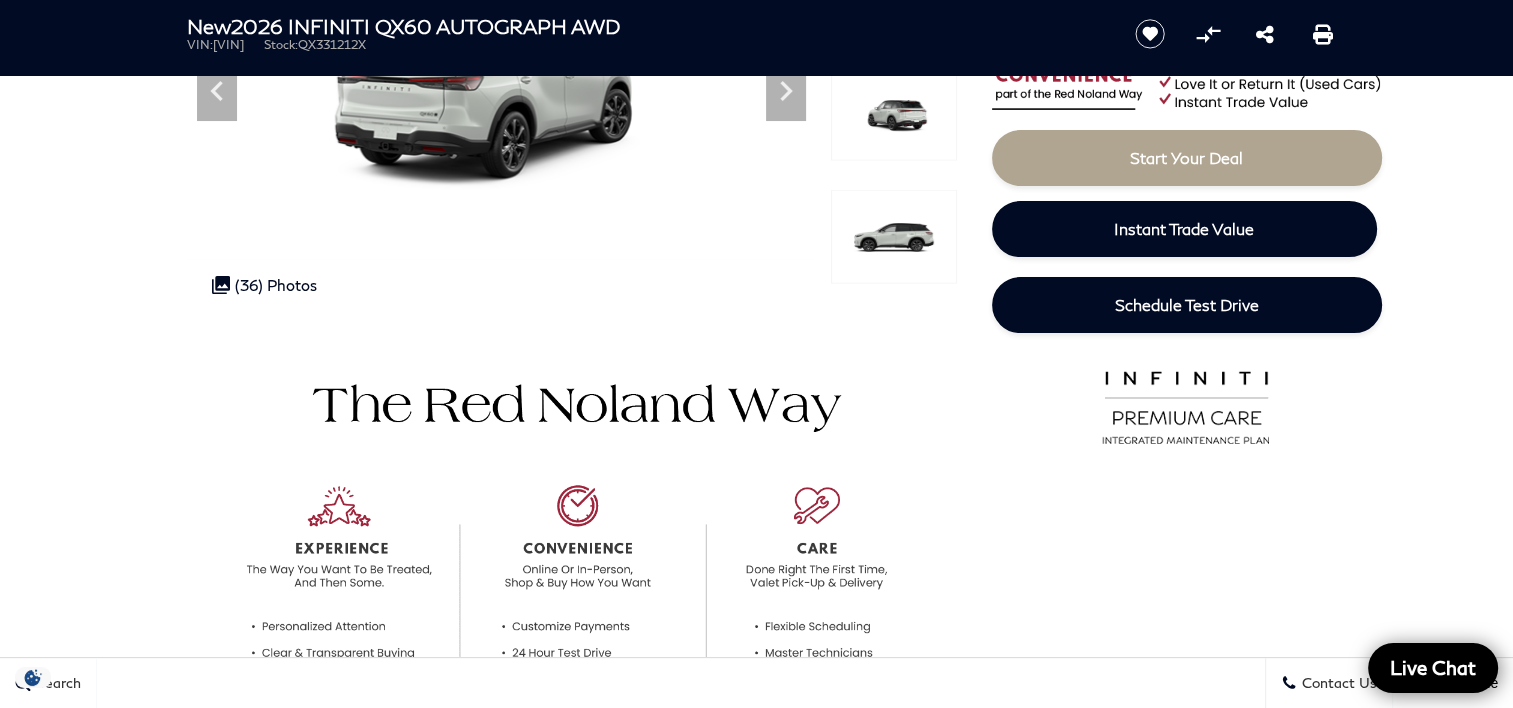 click at bounding box center [572, 553] 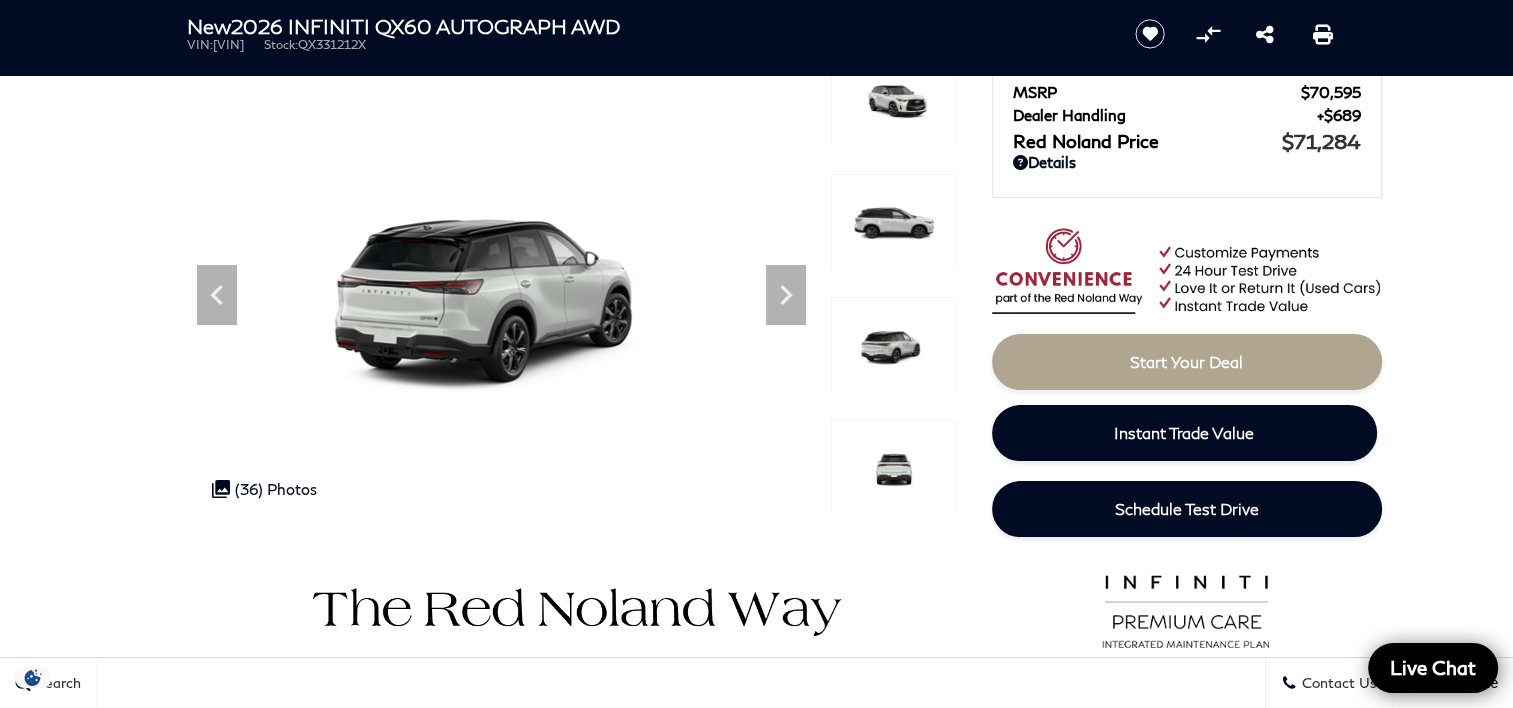 scroll, scrollTop: 156, scrollLeft: 0, axis: vertical 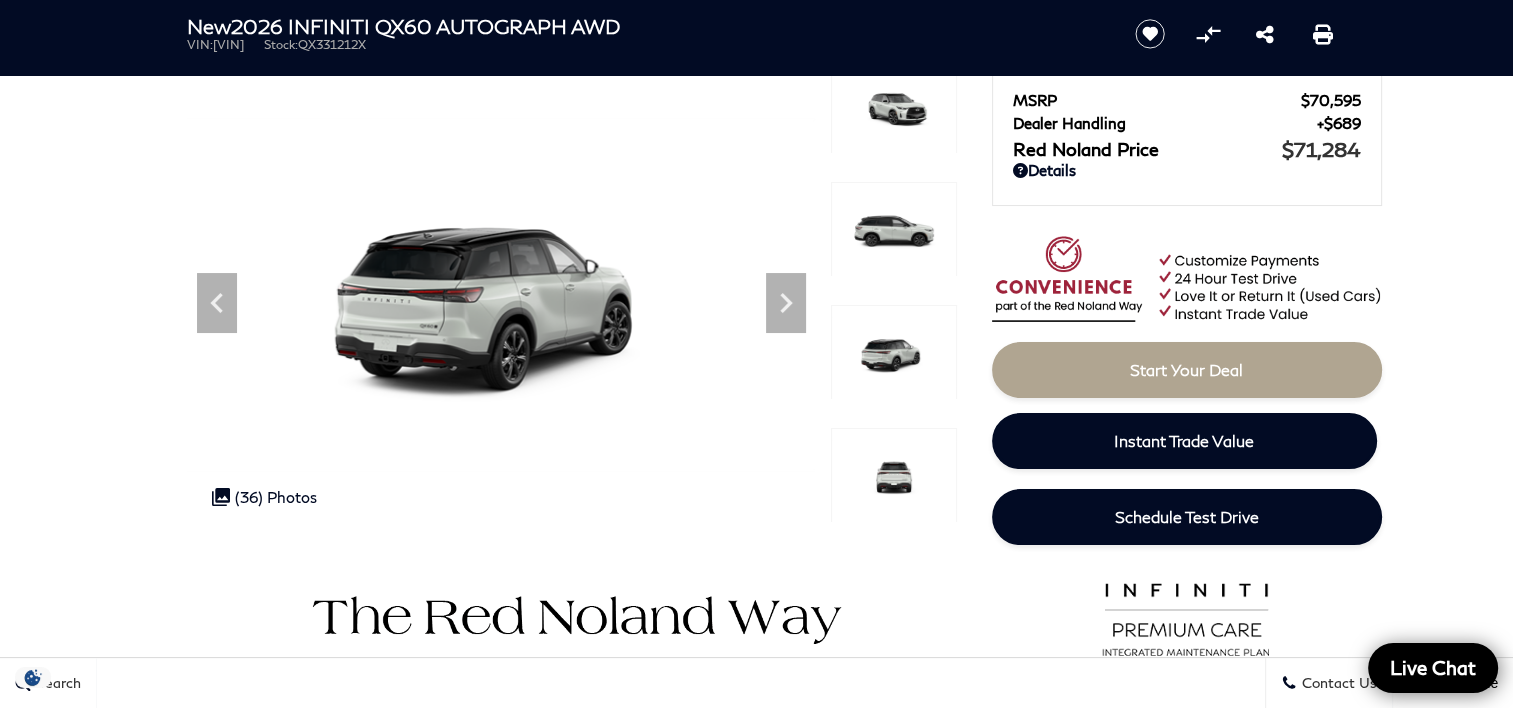 click 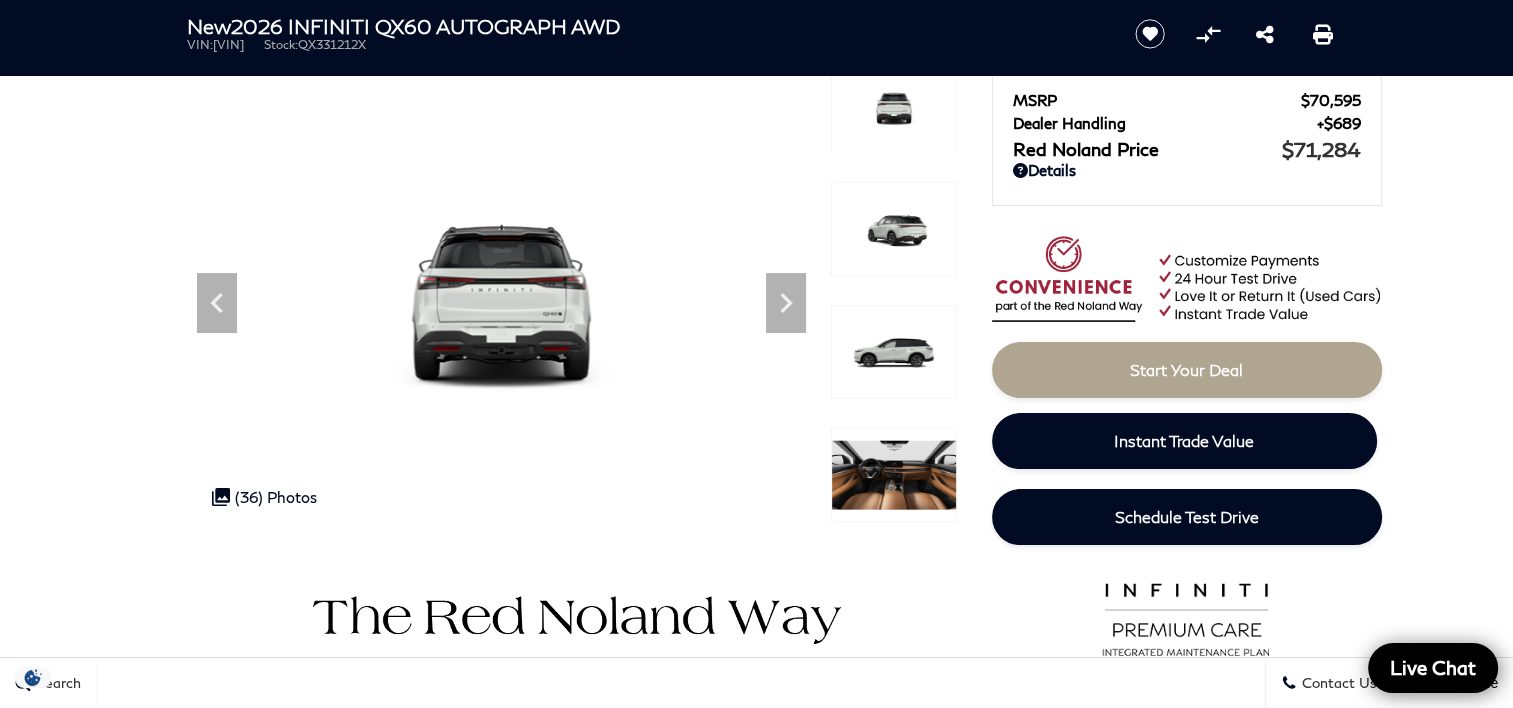 click 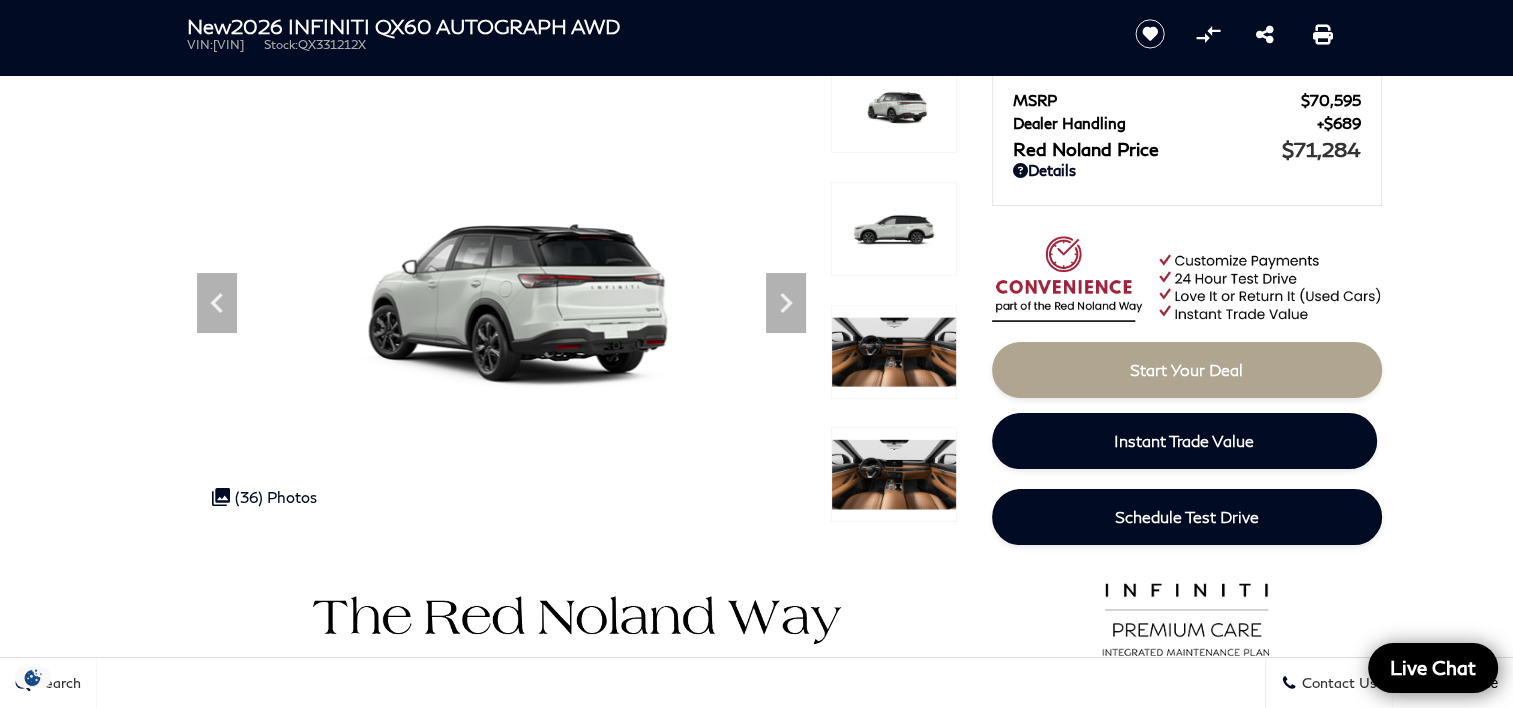 click 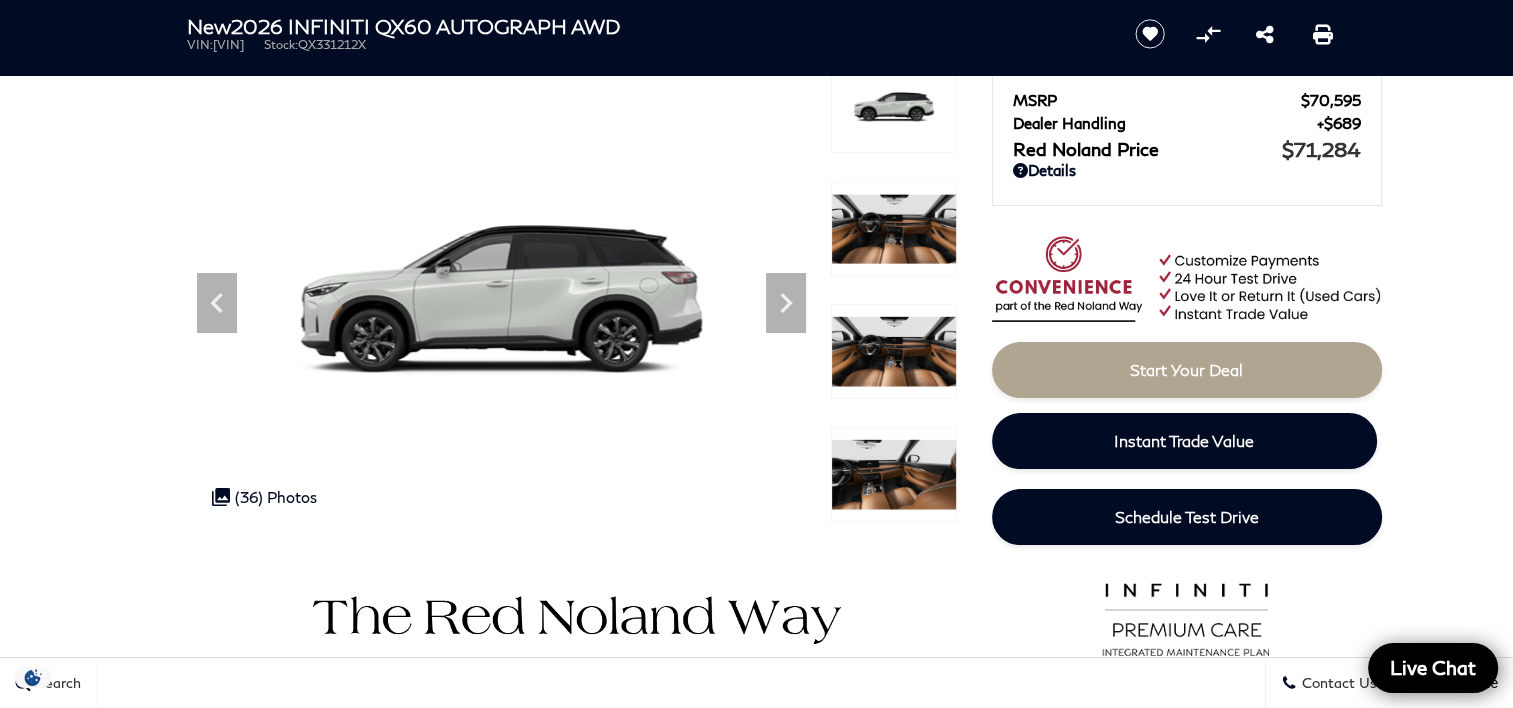 click 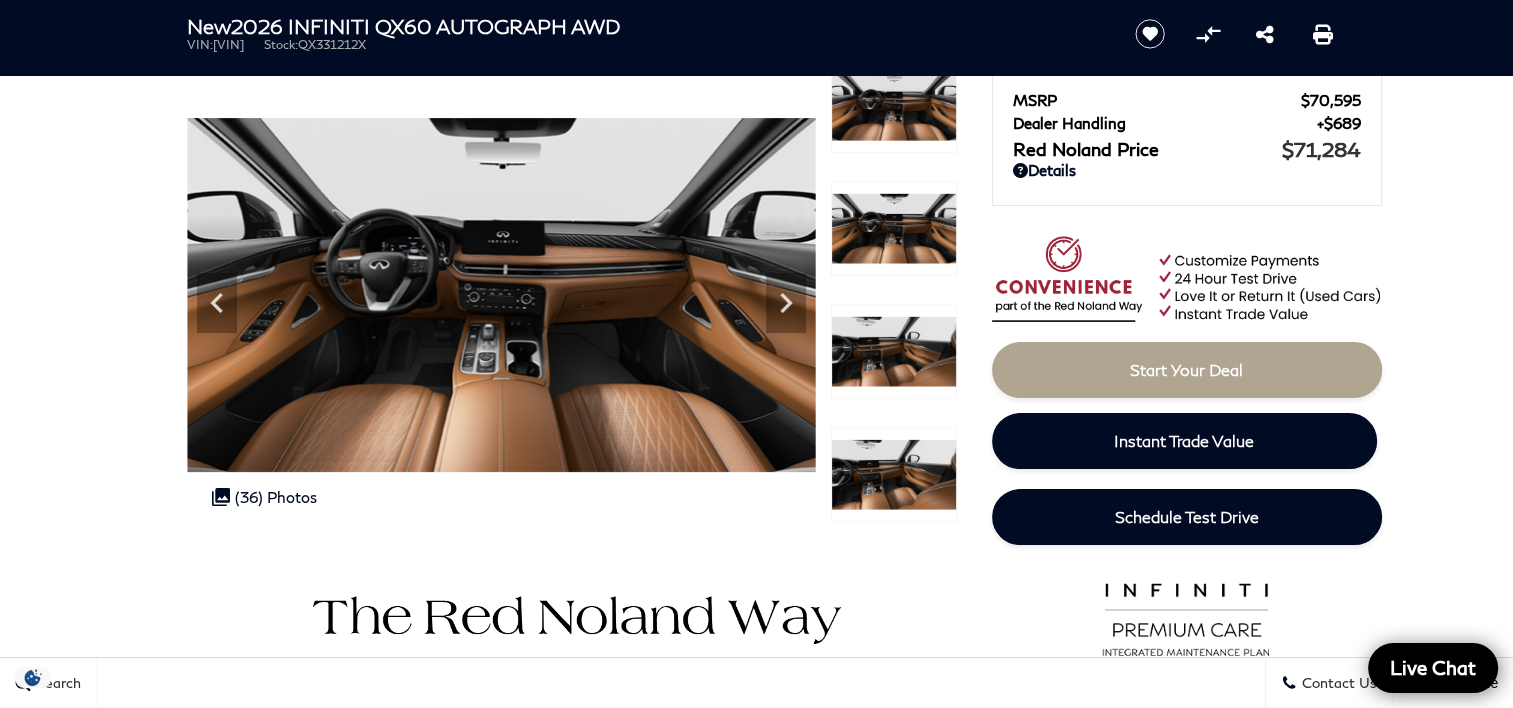 click 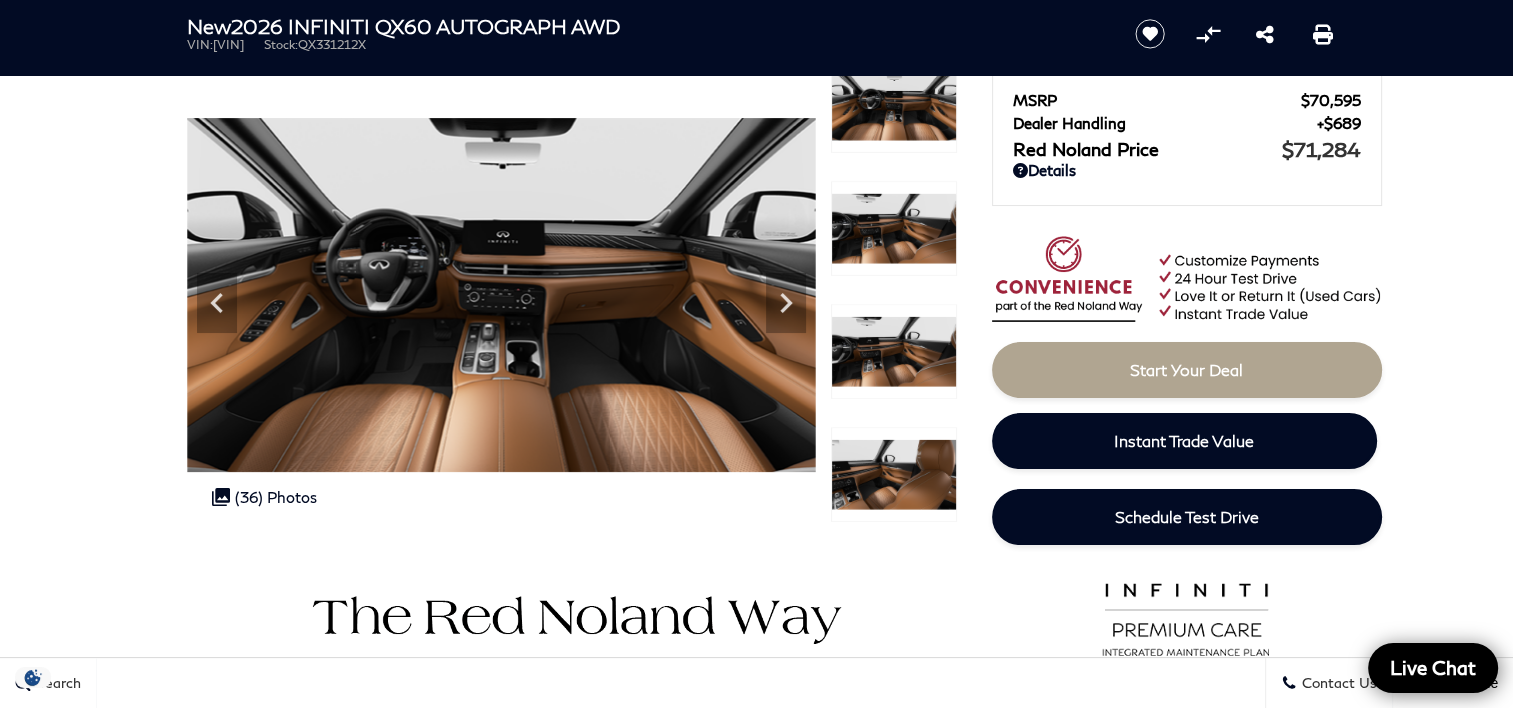 click 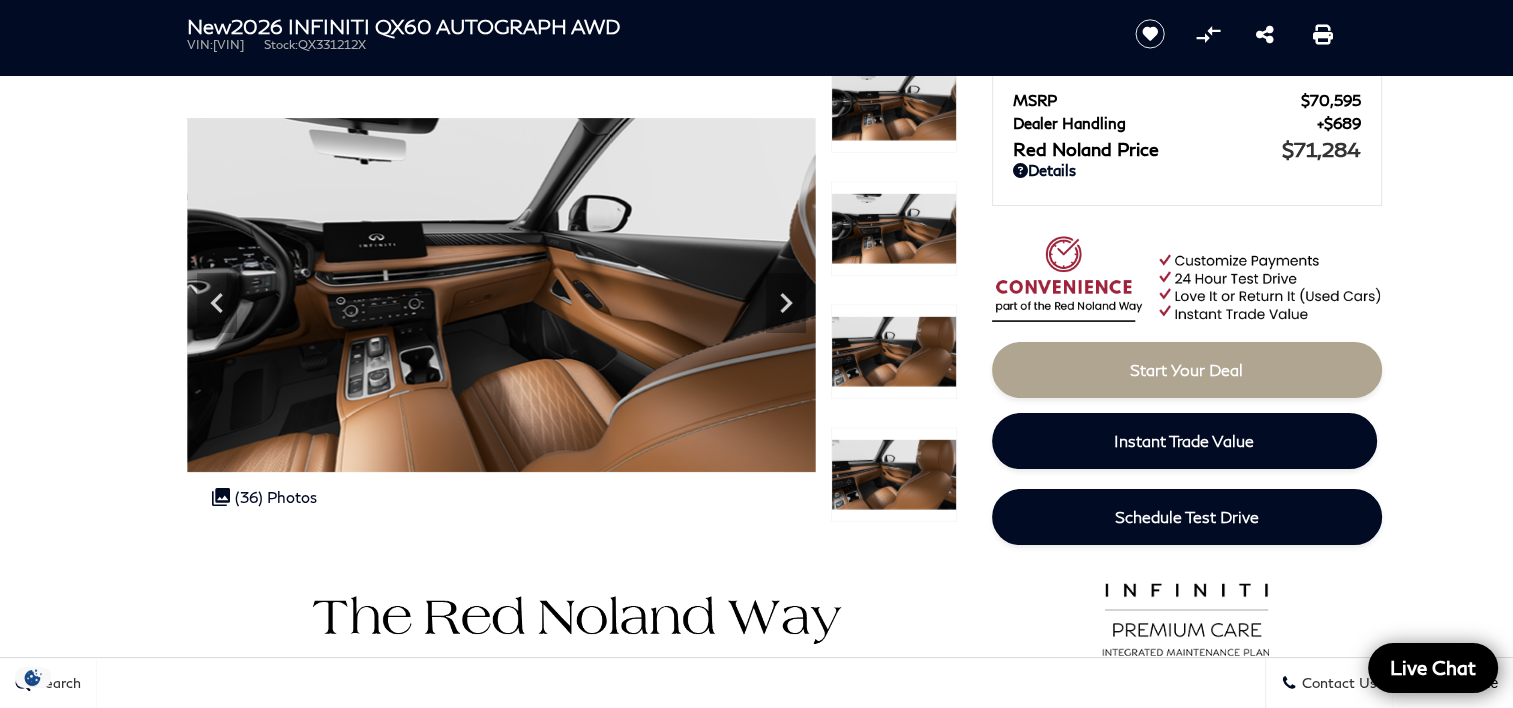 click 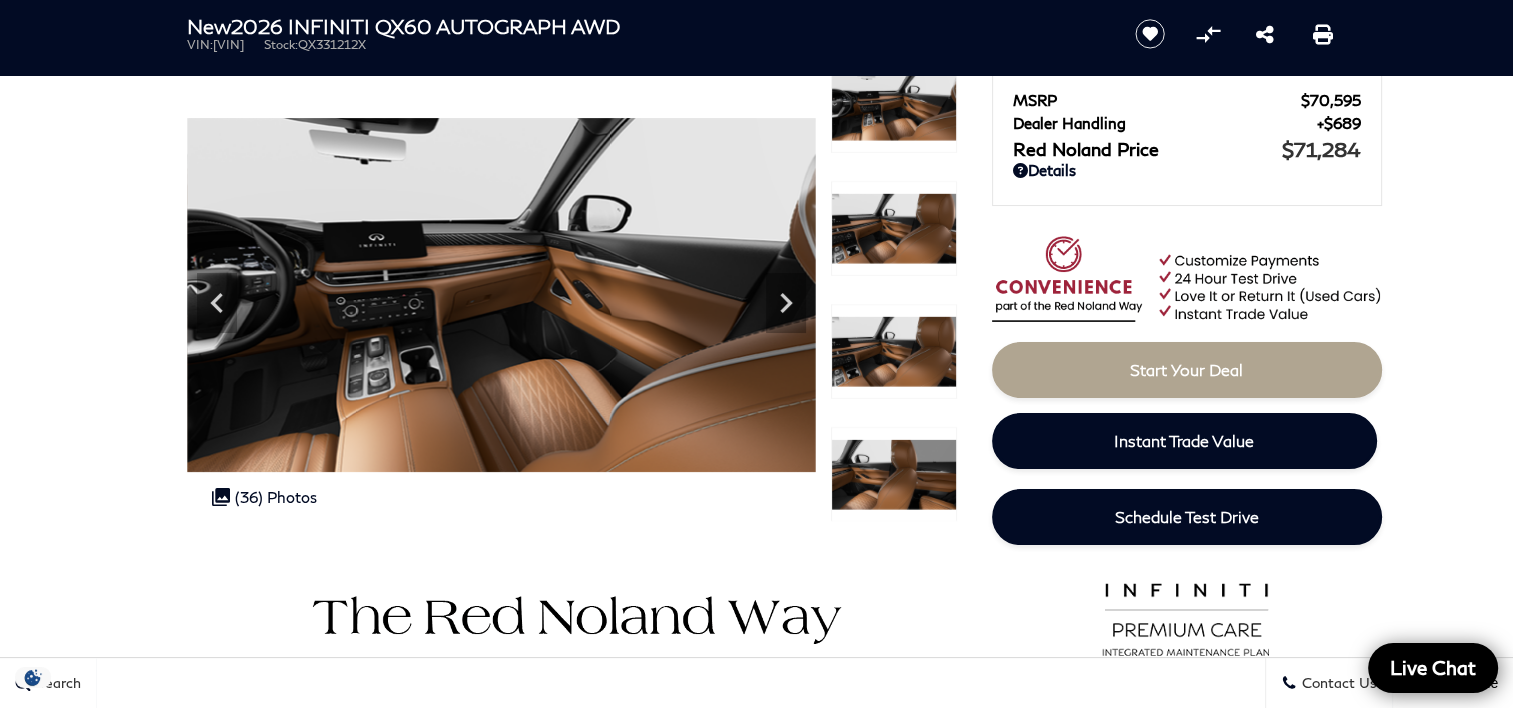 click 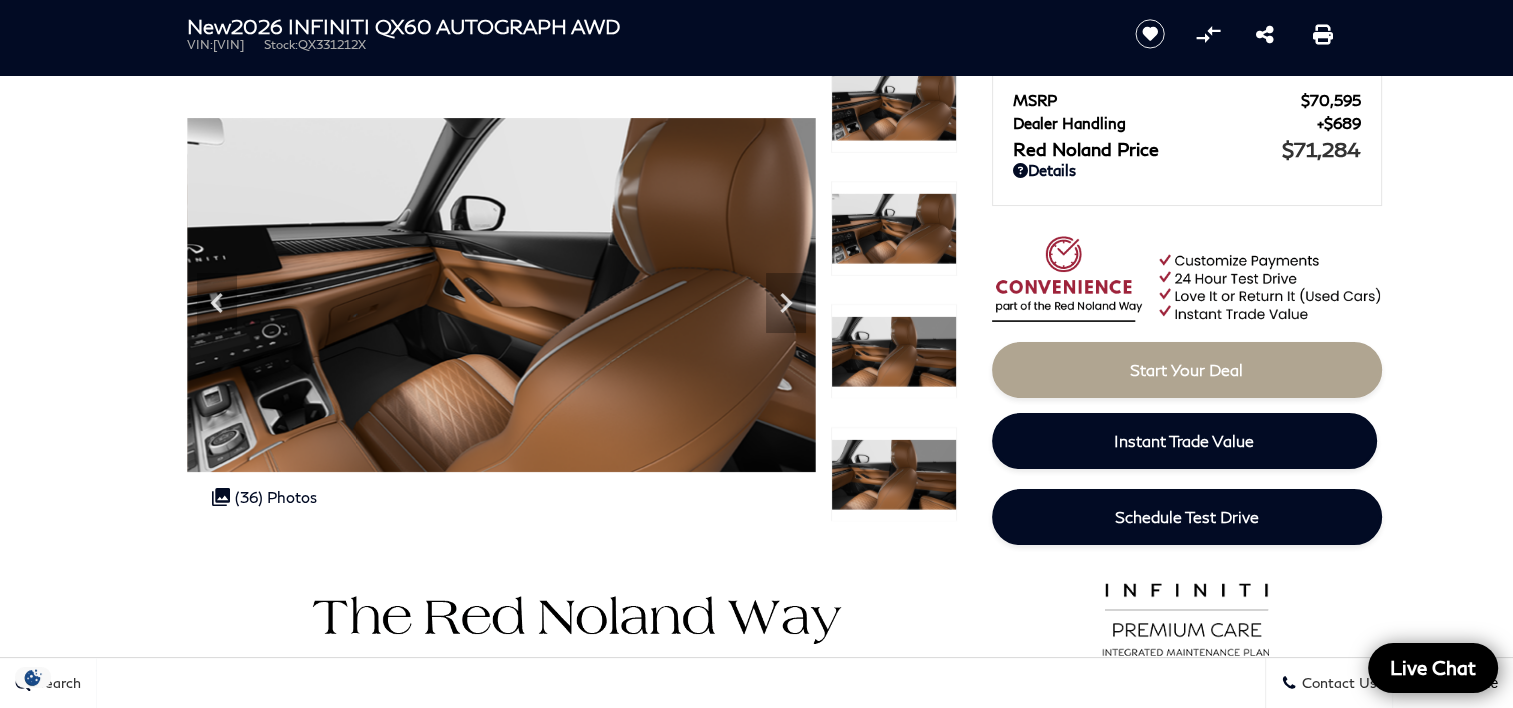 click at bounding box center [894, 474] 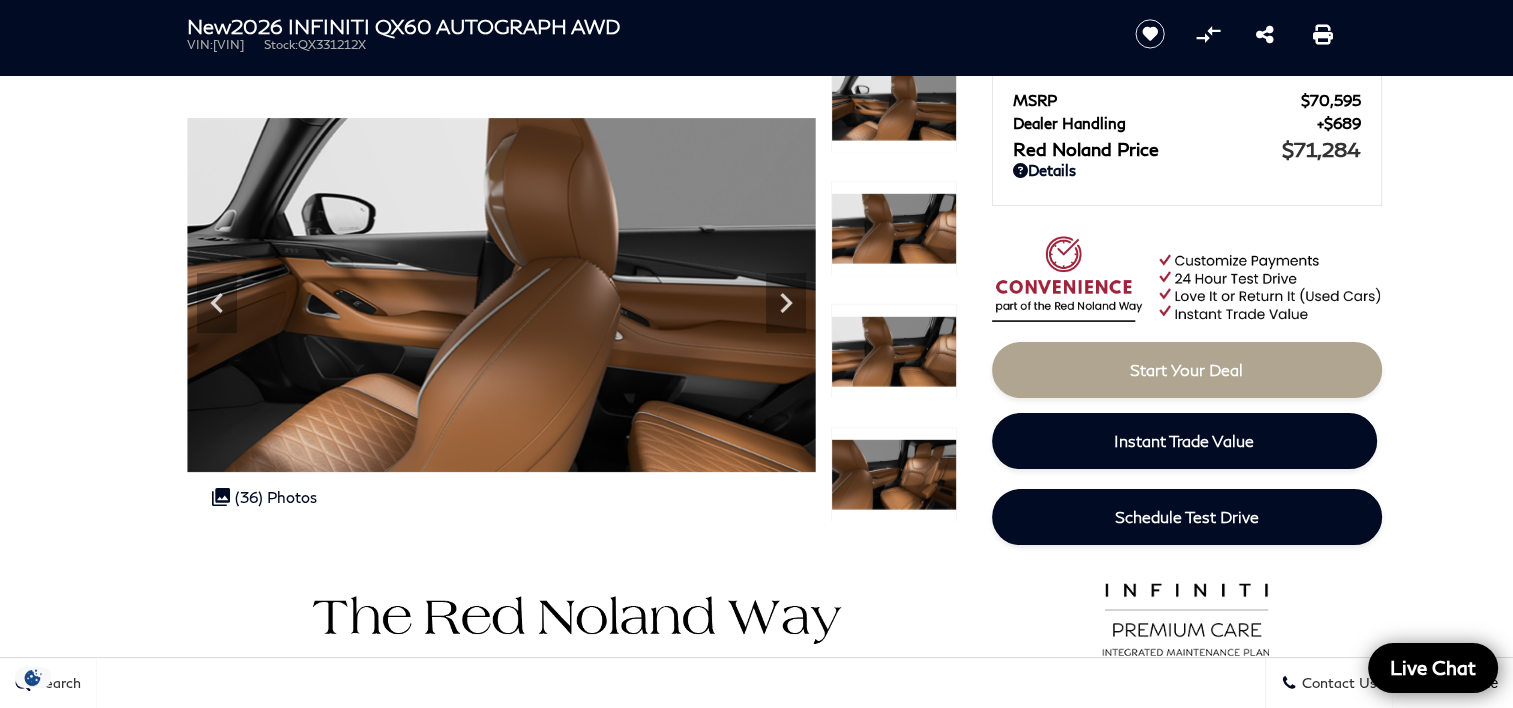 click at bounding box center [894, 228] 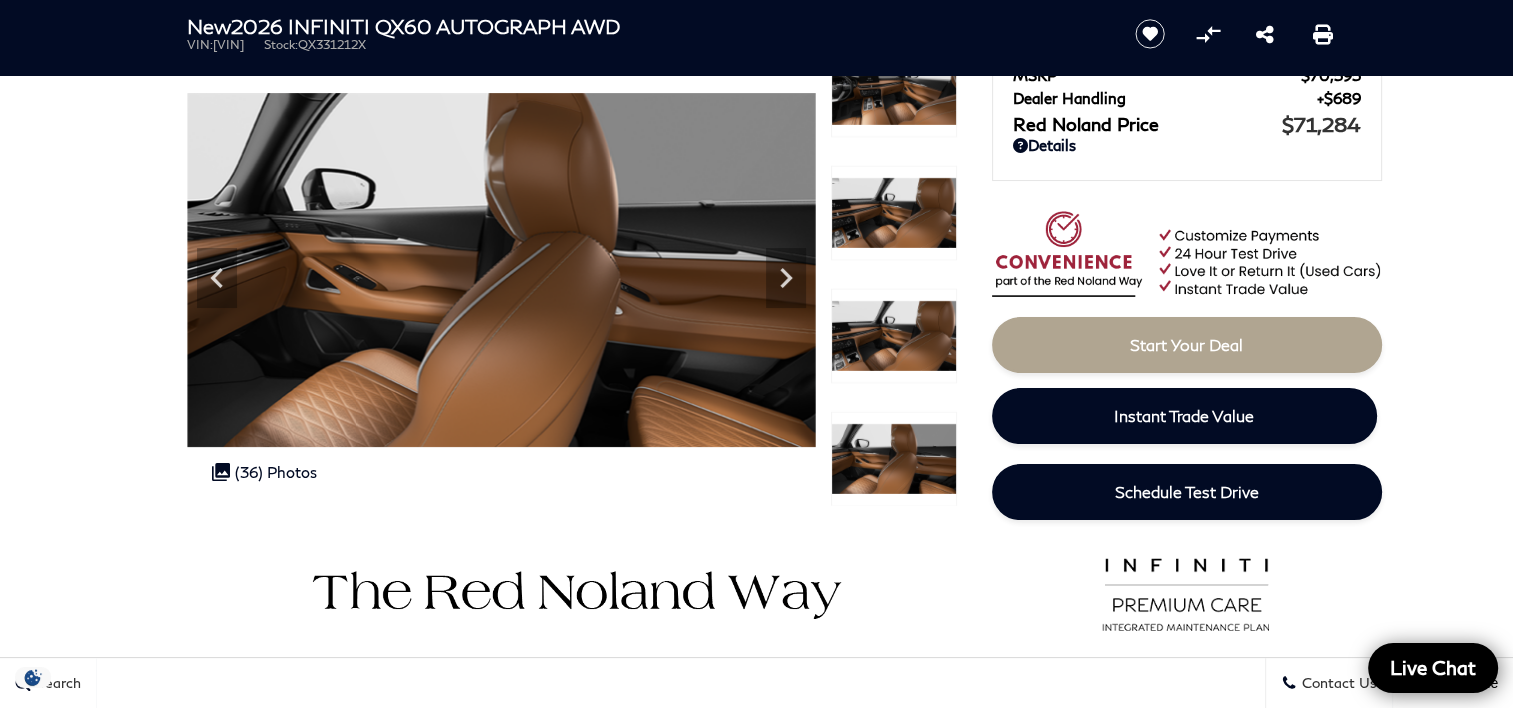 scroll, scrollTop: 176, scrollLeft: 0, axis: vertical 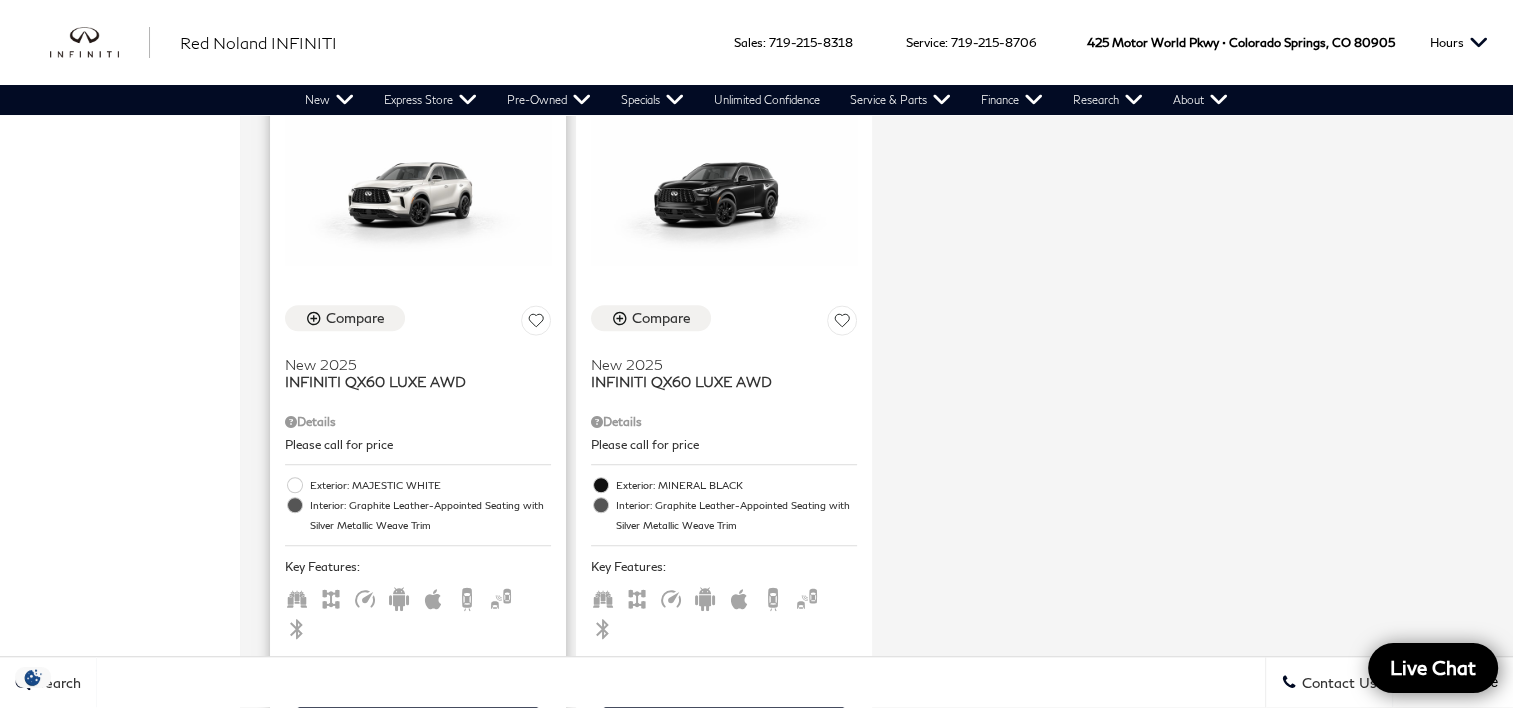 click on "Details Please call for price   Disclaimer:
Dealer Handling included in all sale pricing | Tax, Title, and Tags NOT included in vehicle prices shown and must be paid by the purchaser | Not all offers are able to be combined | Some incentives or offers could have residency restrictions or other qualifications | See dealer for full eligibility and details
While great effort is made to ensure the accuracy of the information on this site, errors do occur so please verify information with a customer service rep. This is easily done by calling us at 719-215-8318 or by visiting us at the dealership." 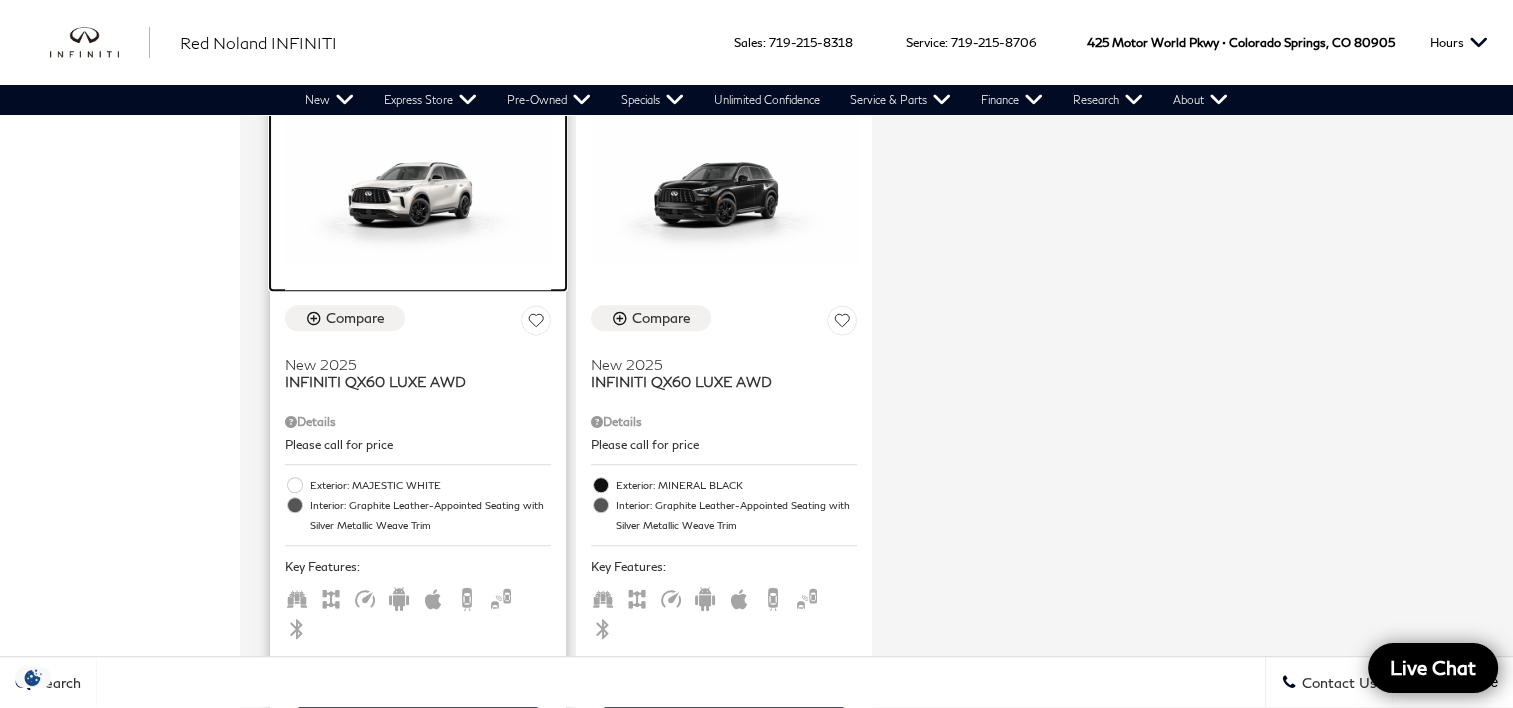 click at bounding box center [418, 190] 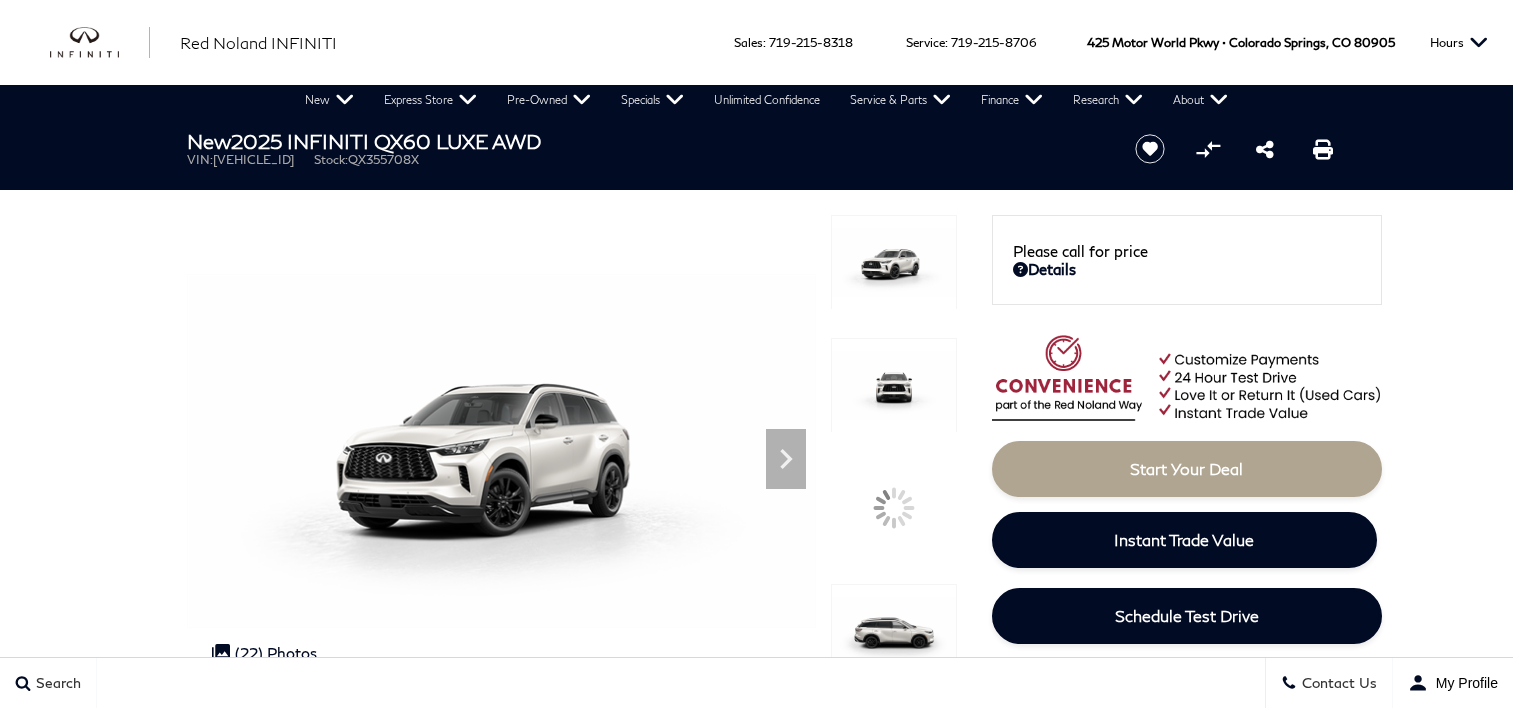 scroll, scrollTop: 0, scrollLeft: 0, axis: both 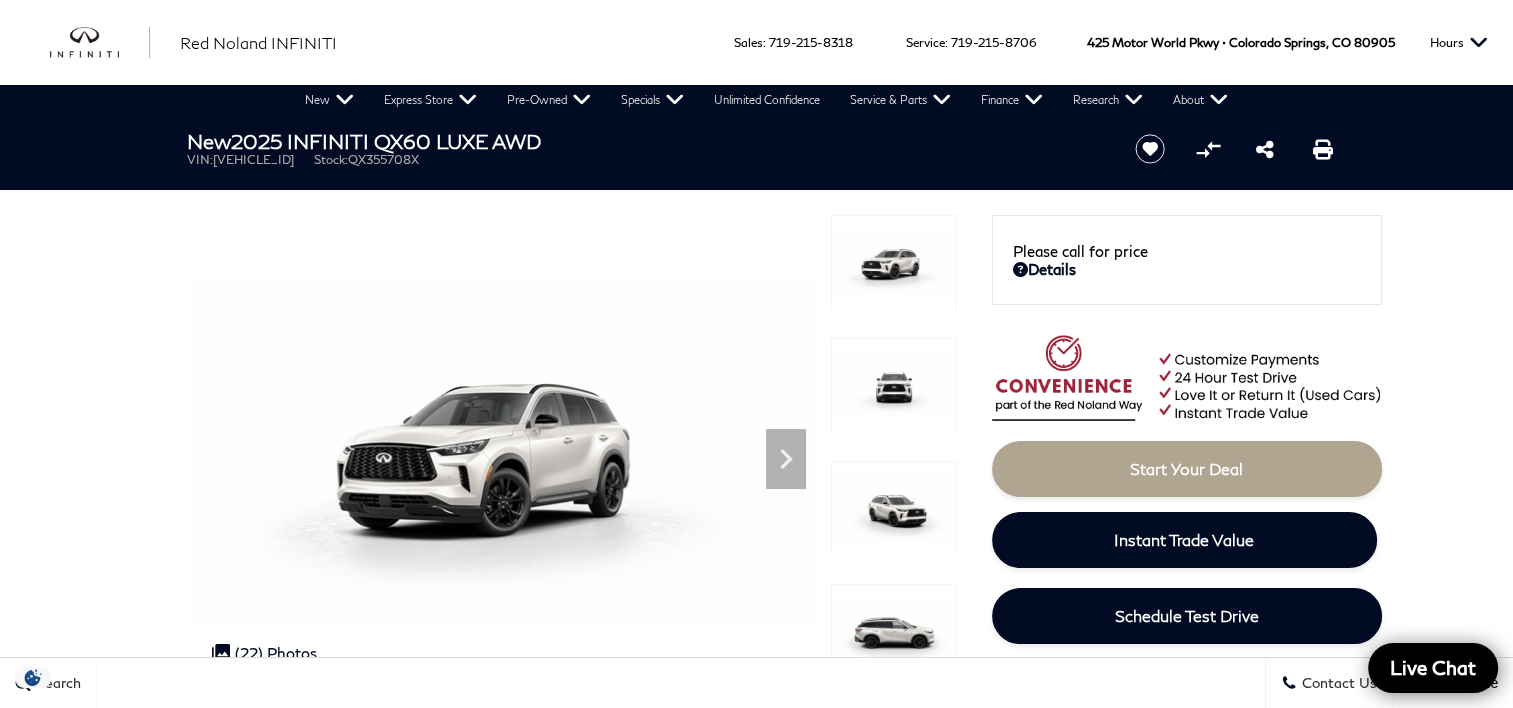 click at bounding box center (894, 631) 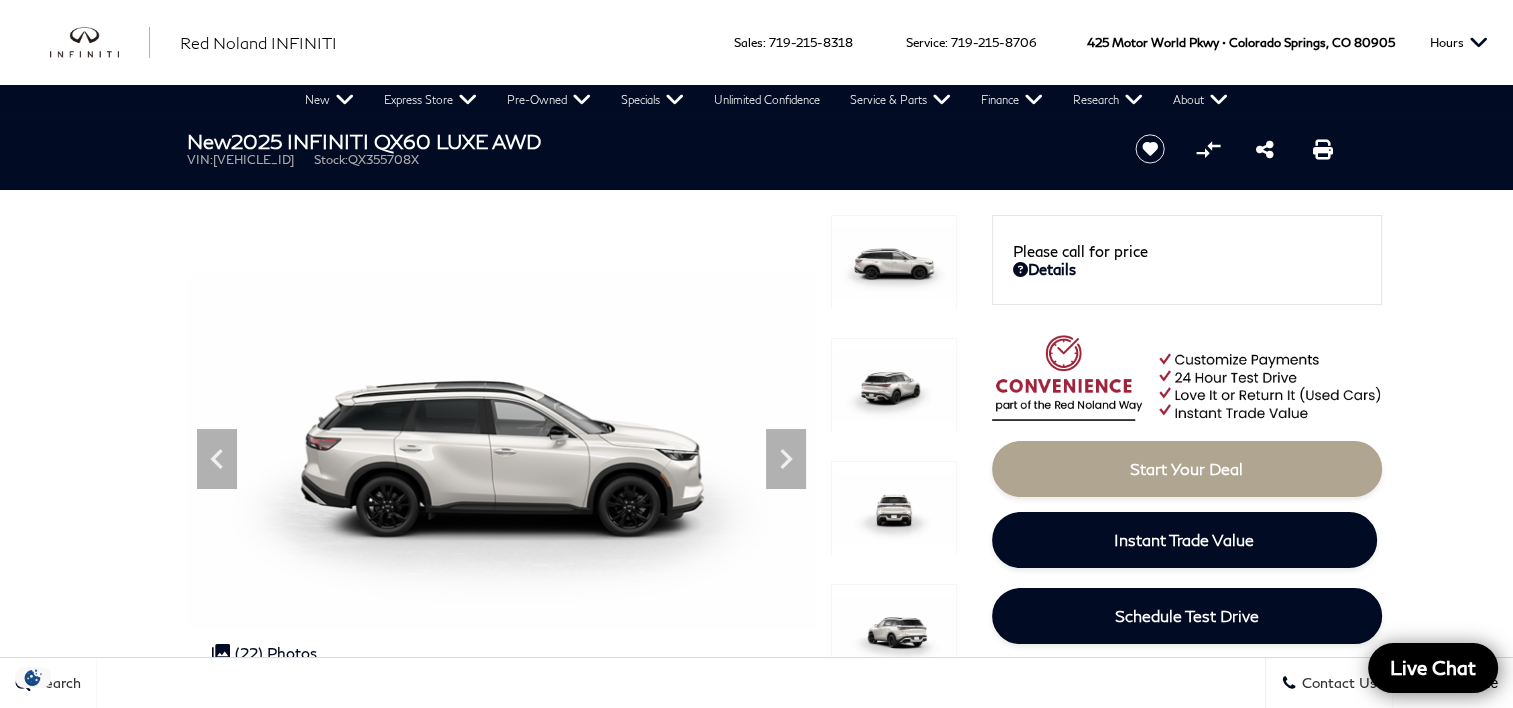 click at bounding box center [894, 508] 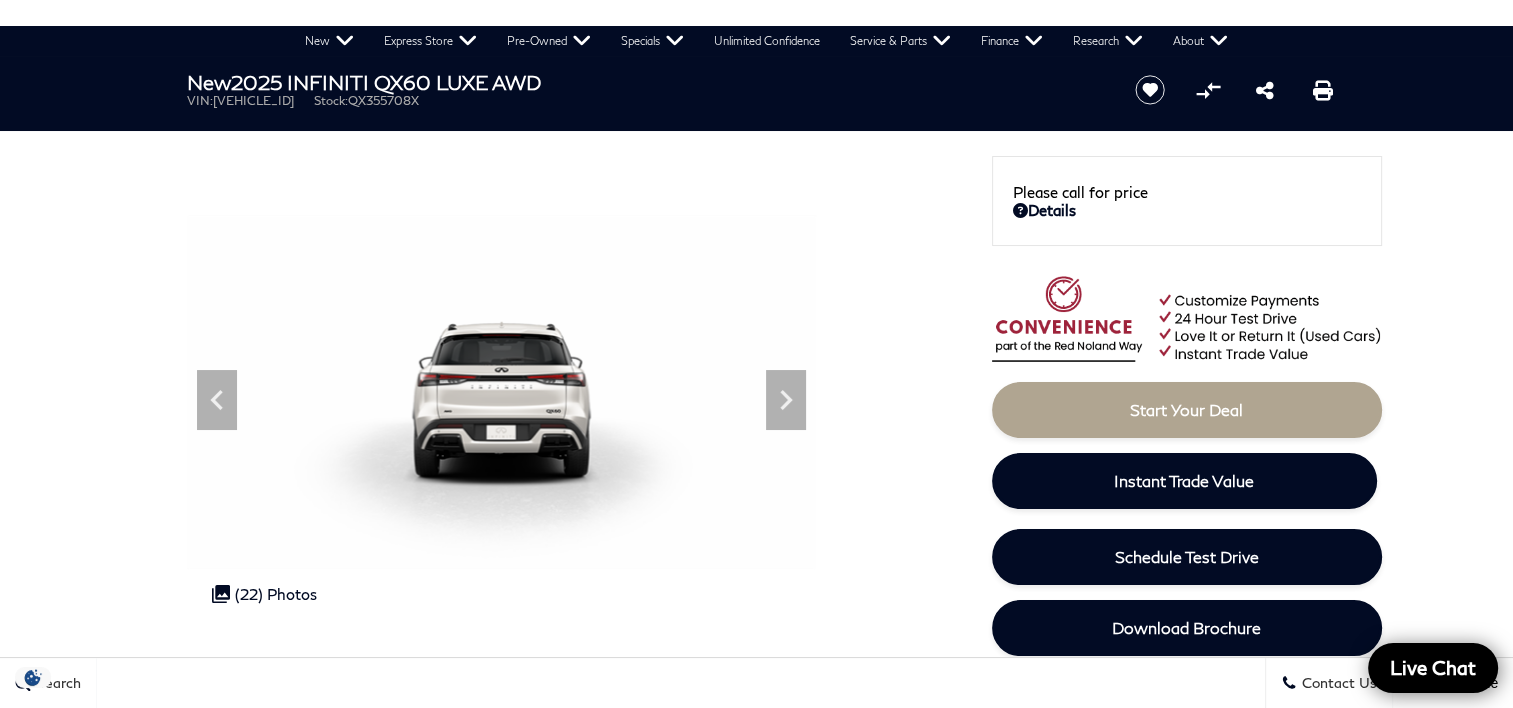 scroll, scrollTop: 0, scrollLeft: 0, axis: both 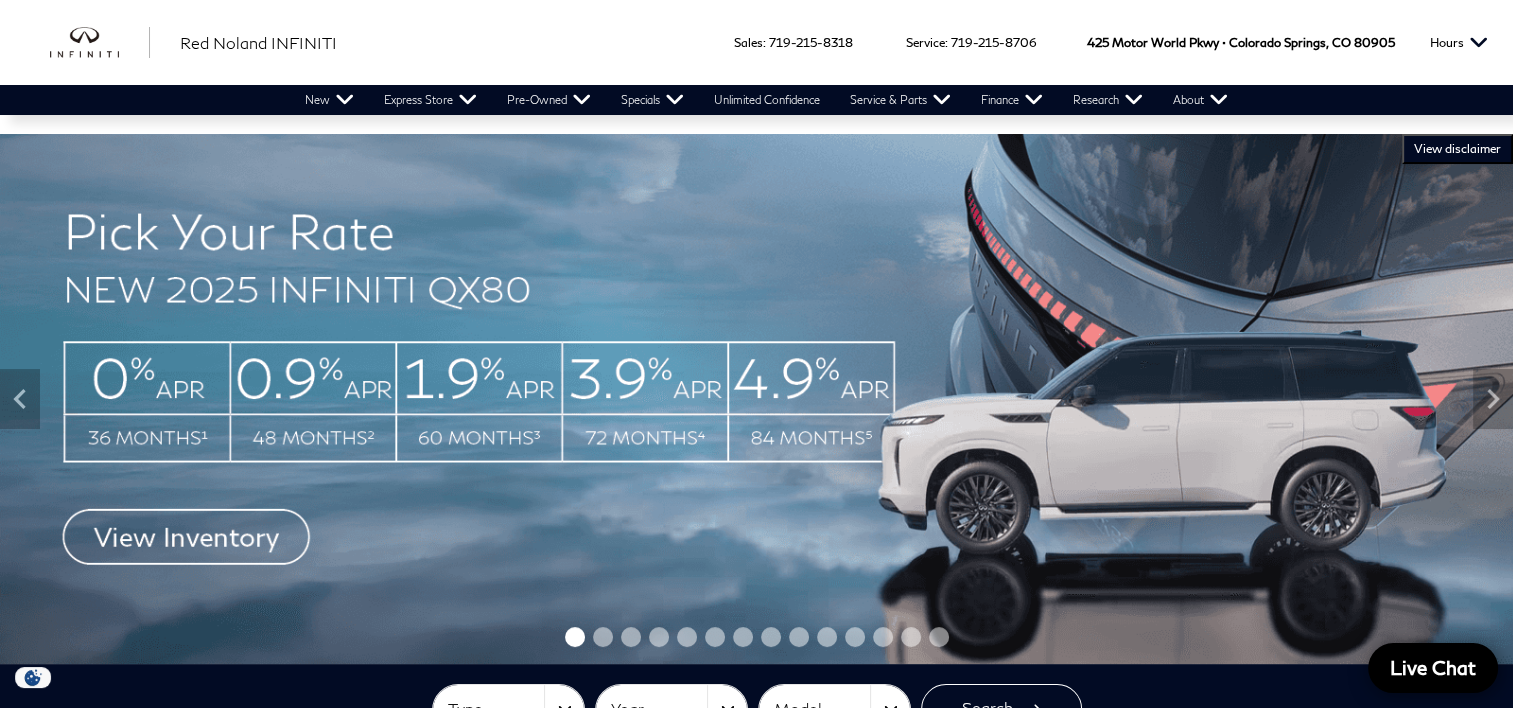 click at bounding box center (756, 399) 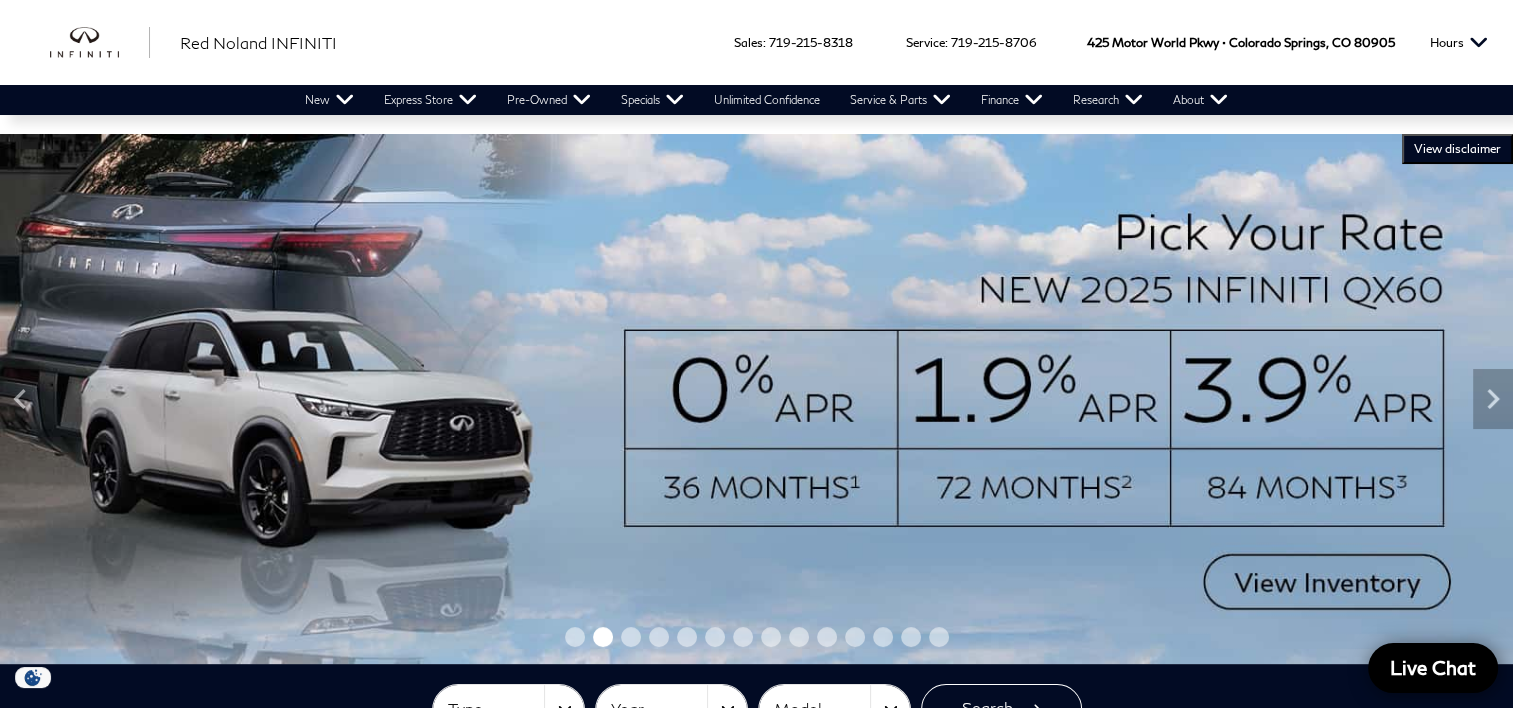 click 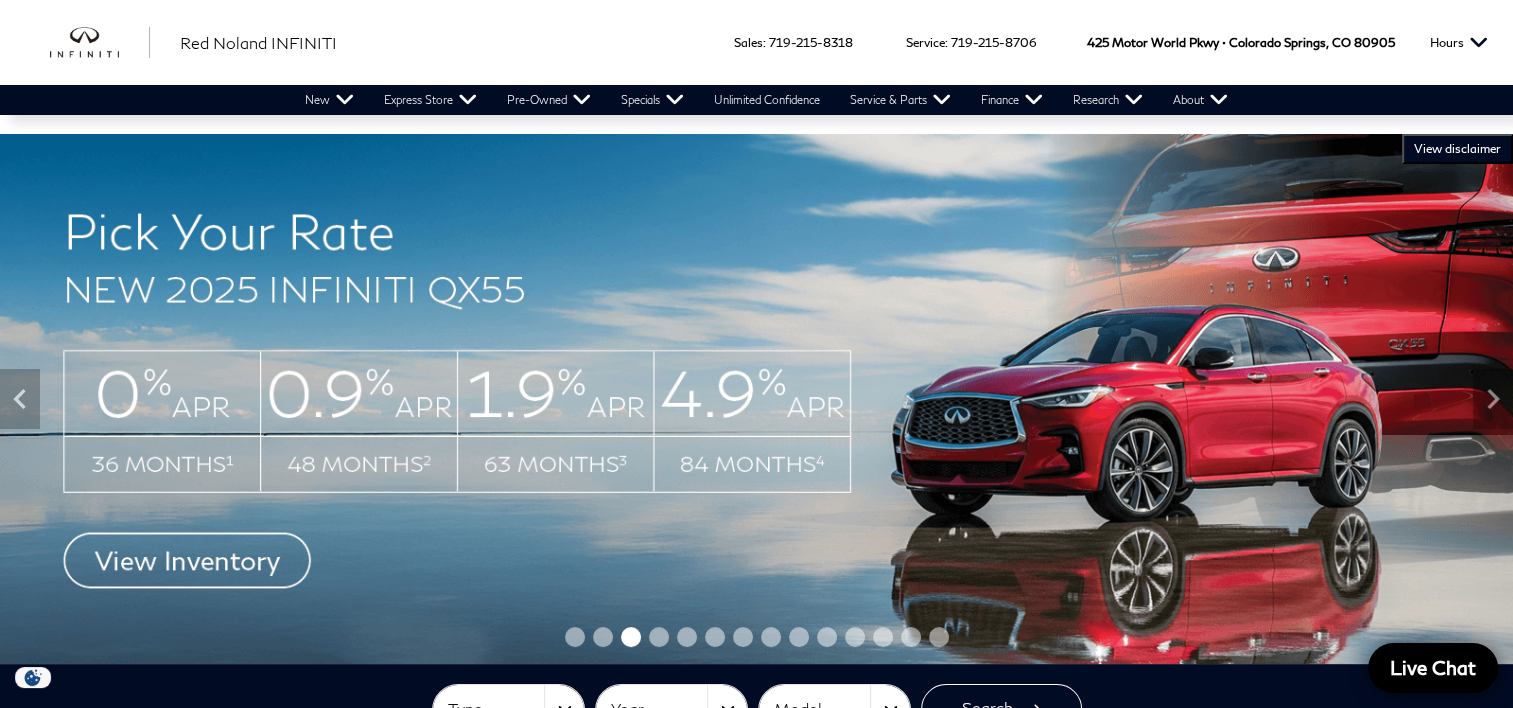 click 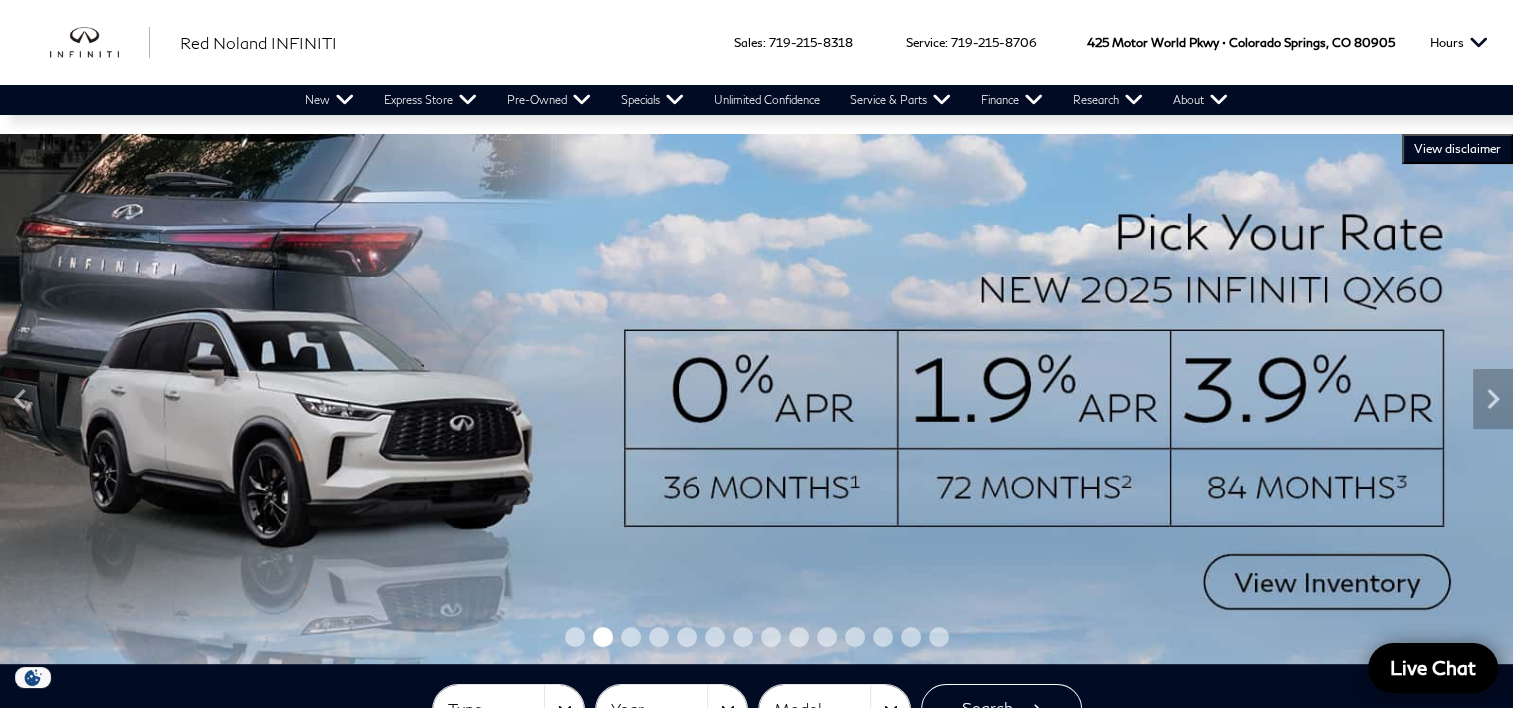 click 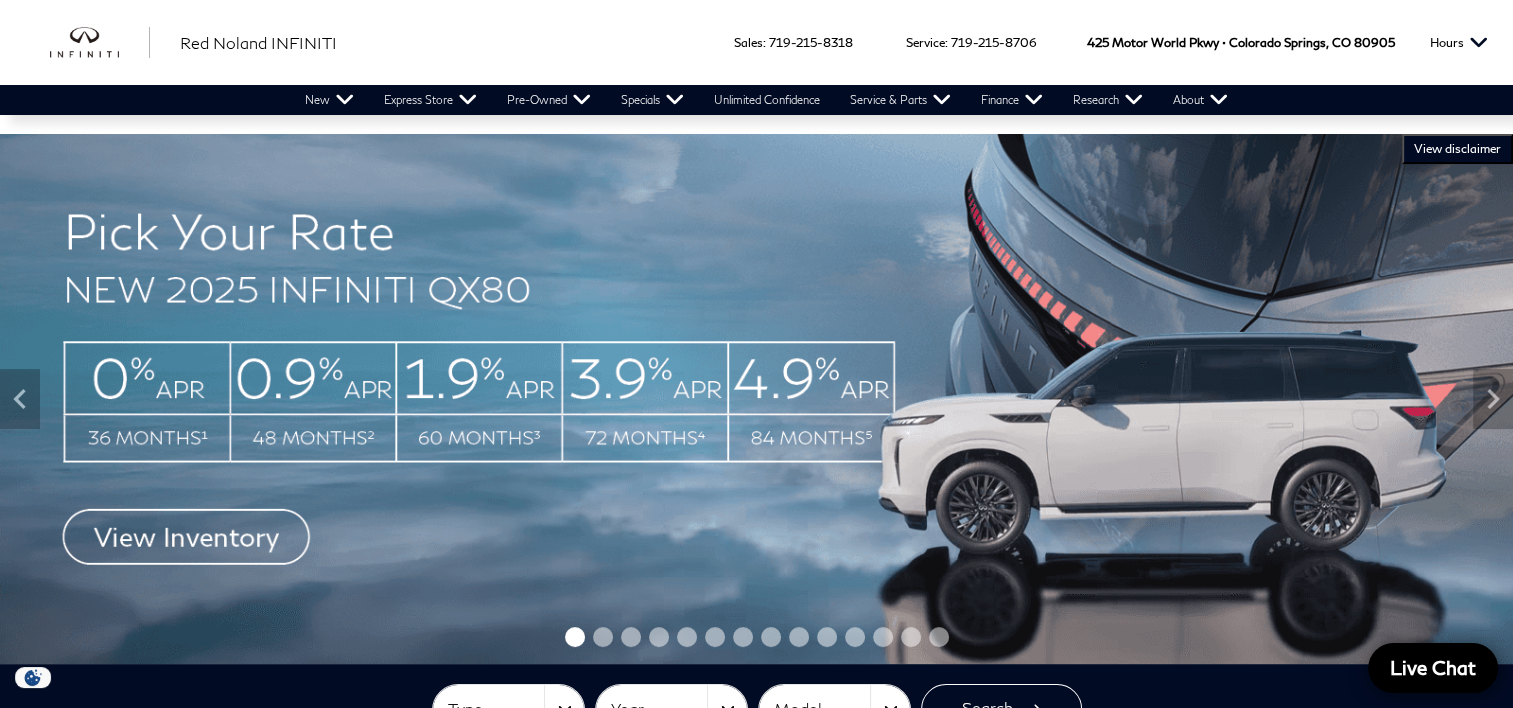 click at bounding box center [756, 399] 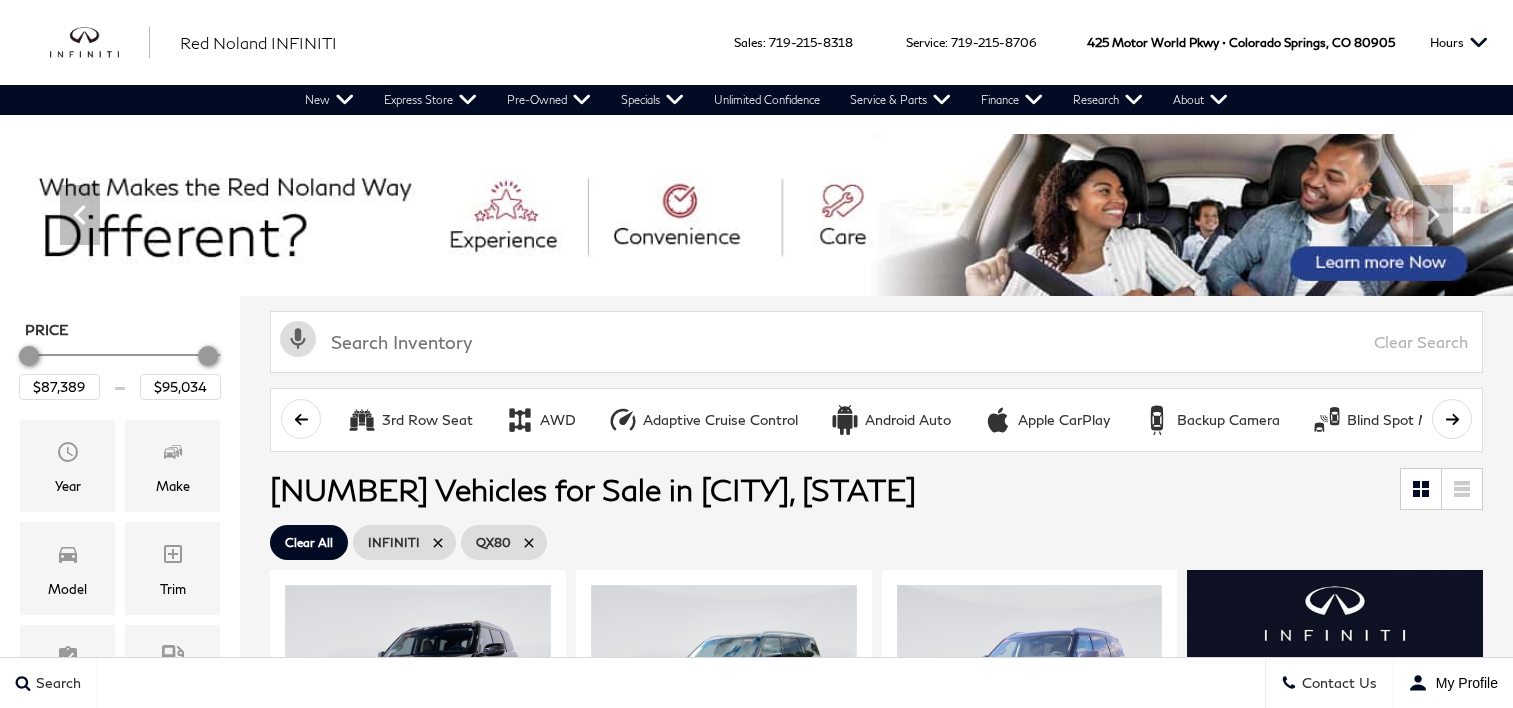scroll, scrollTop: 0, scrollLeft: 0, axis: both 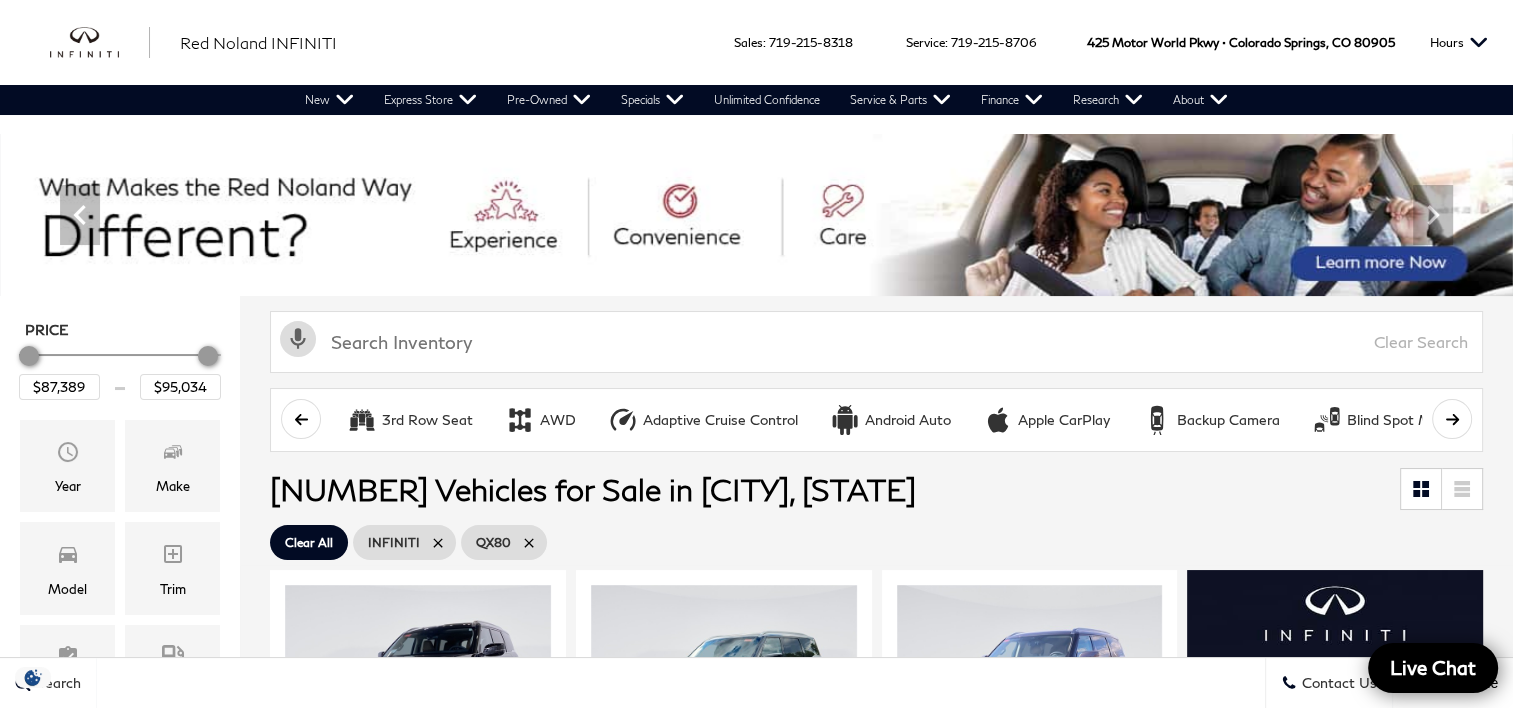 click on "7 Vehicles for Sale in Colorado Springs, CO" at bounding box center [835, 489] 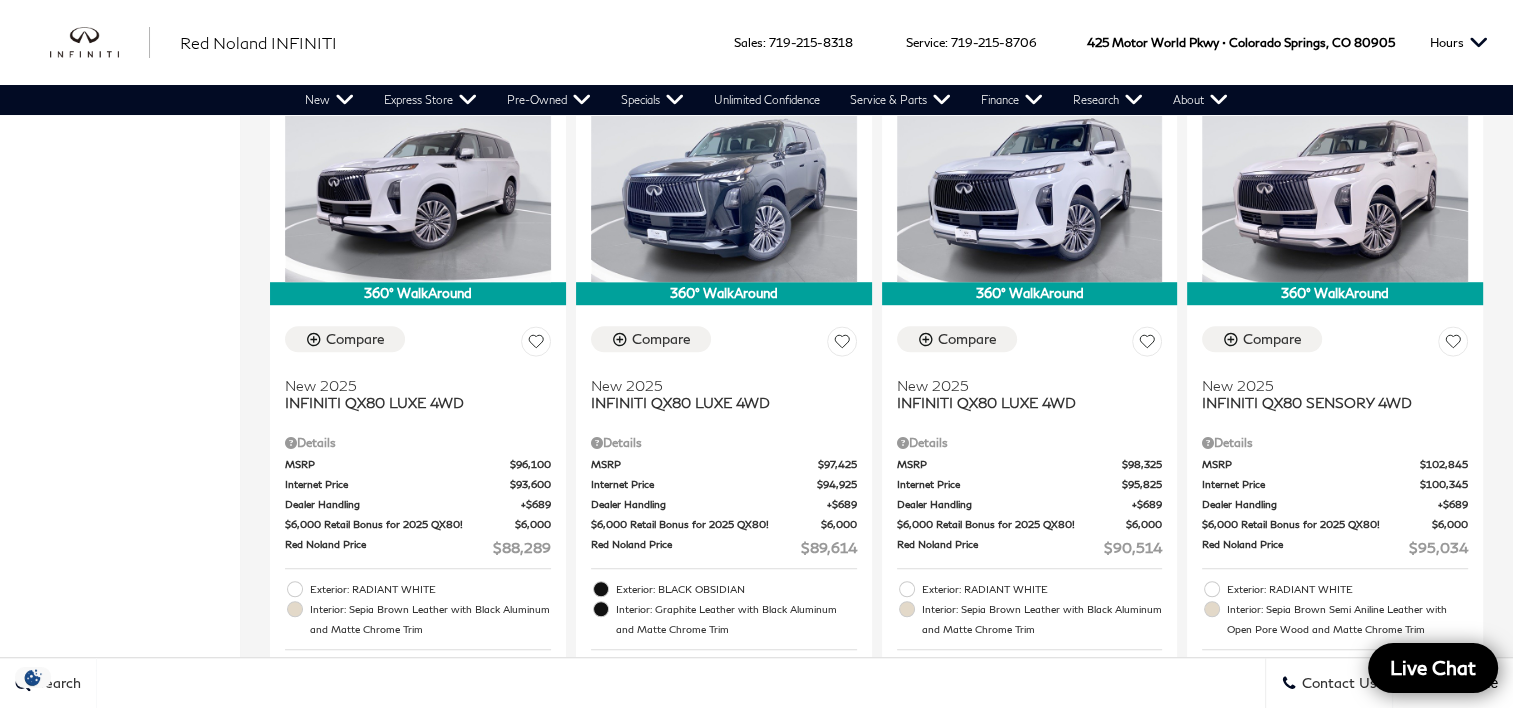 scroll, scrollTop: 1241, scrollLeft: 0, axis: vertical 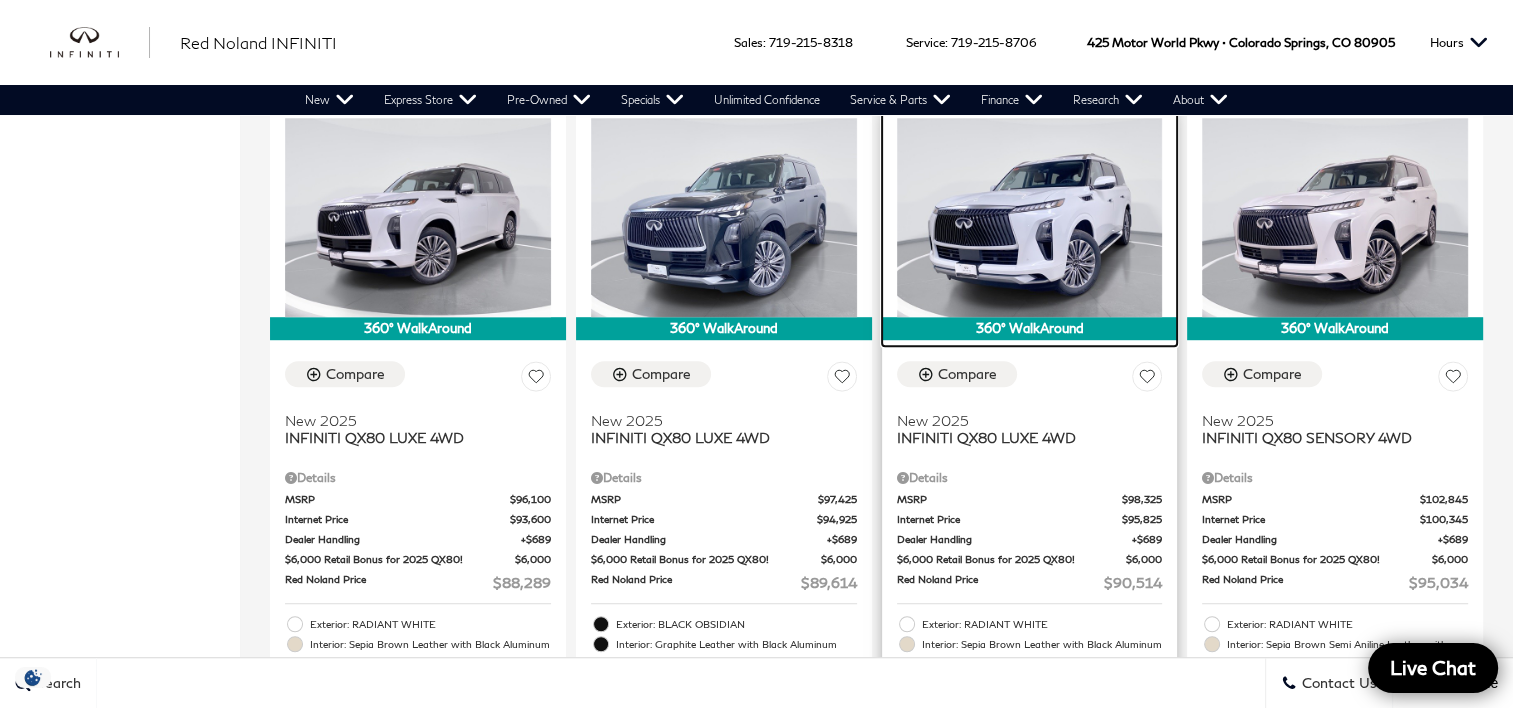 click at bounding box center (1030, 217) 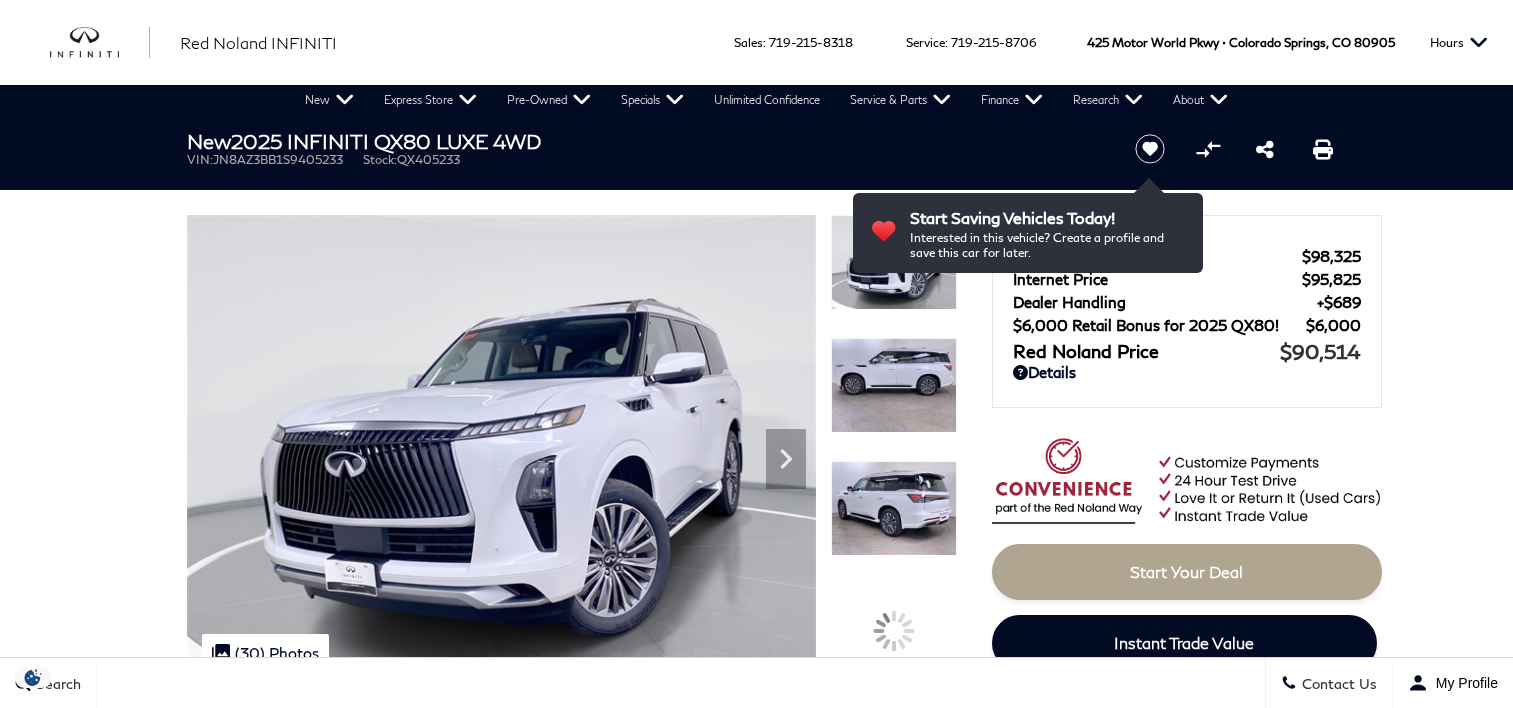 scroll, scrollTop: 0, scrollLeft: 0, axis: both 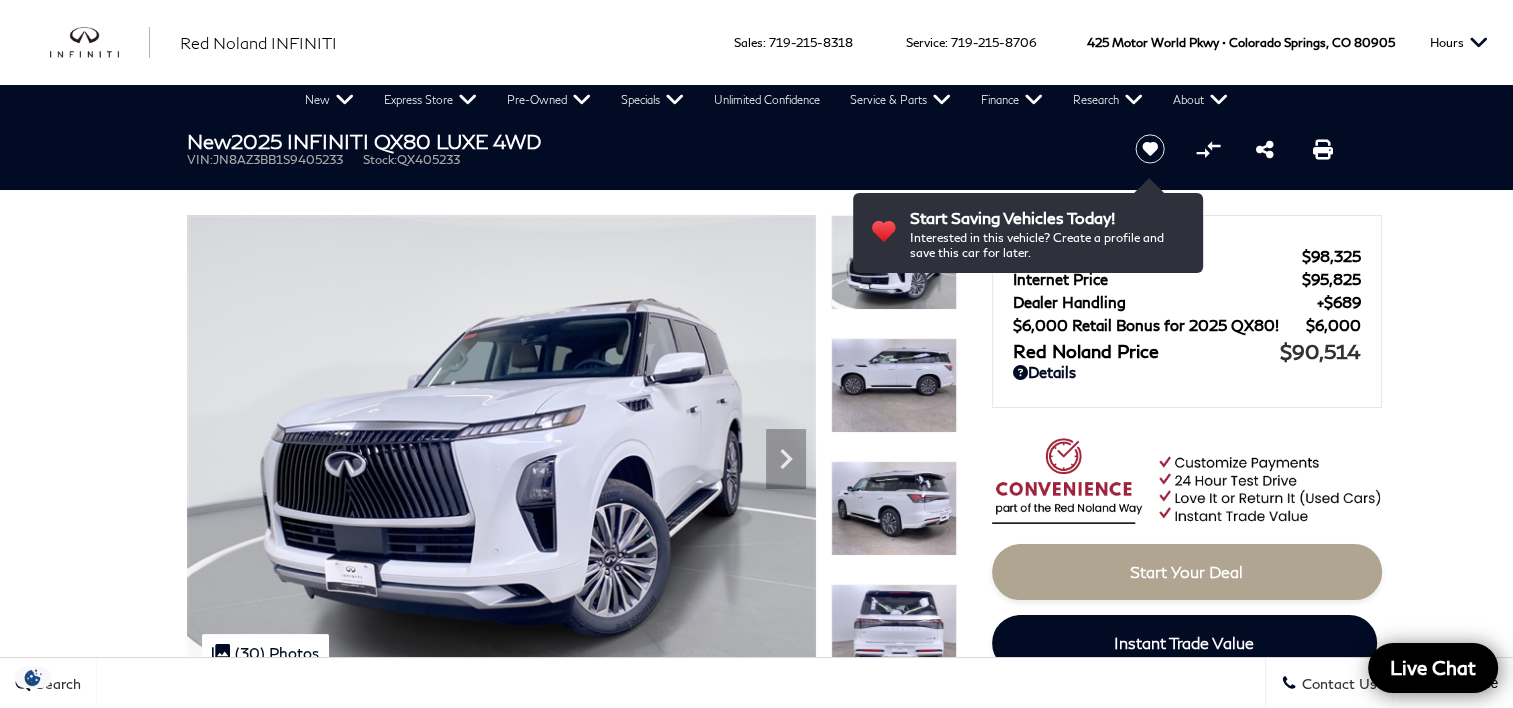 click at bounding box center (894, 385) 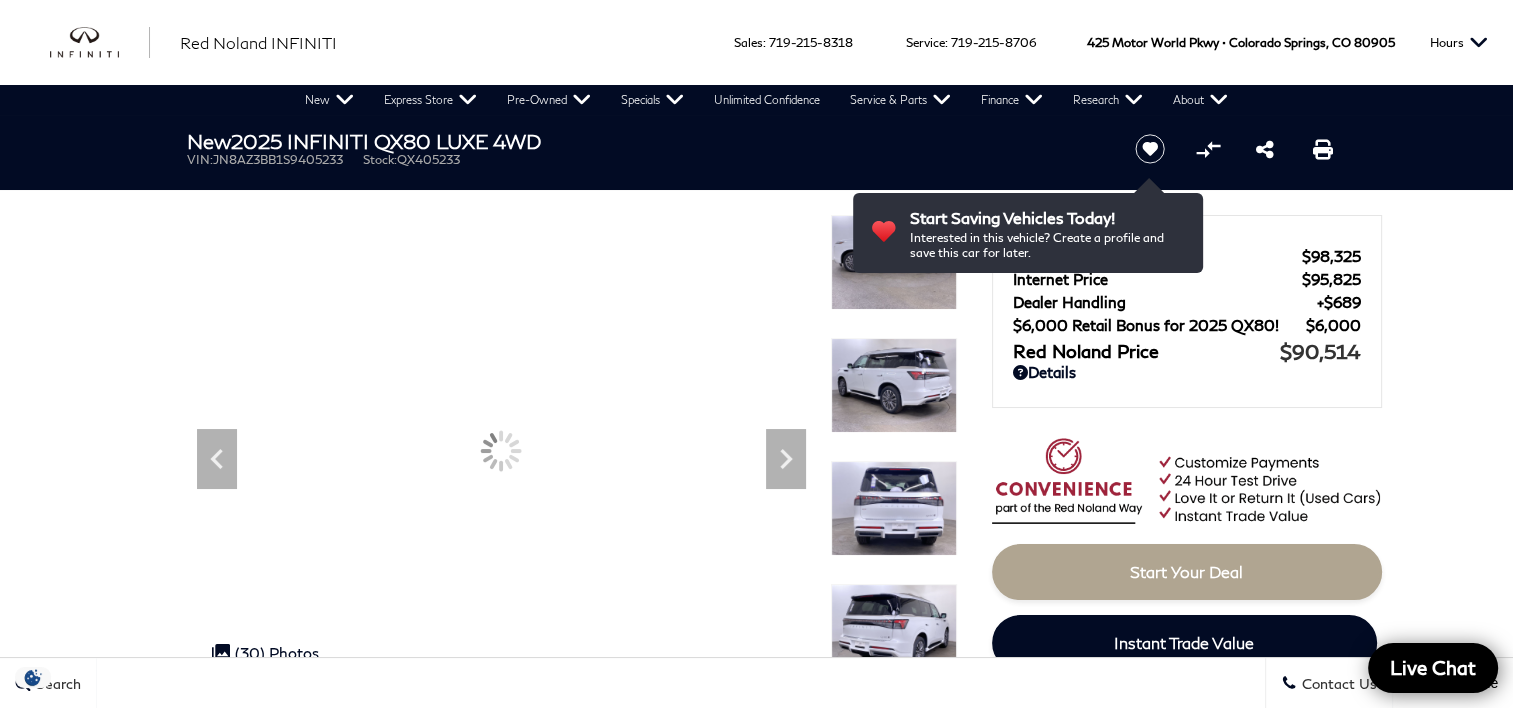 scroll, scrollTop: 0, scrollLeft: 0, axis: both 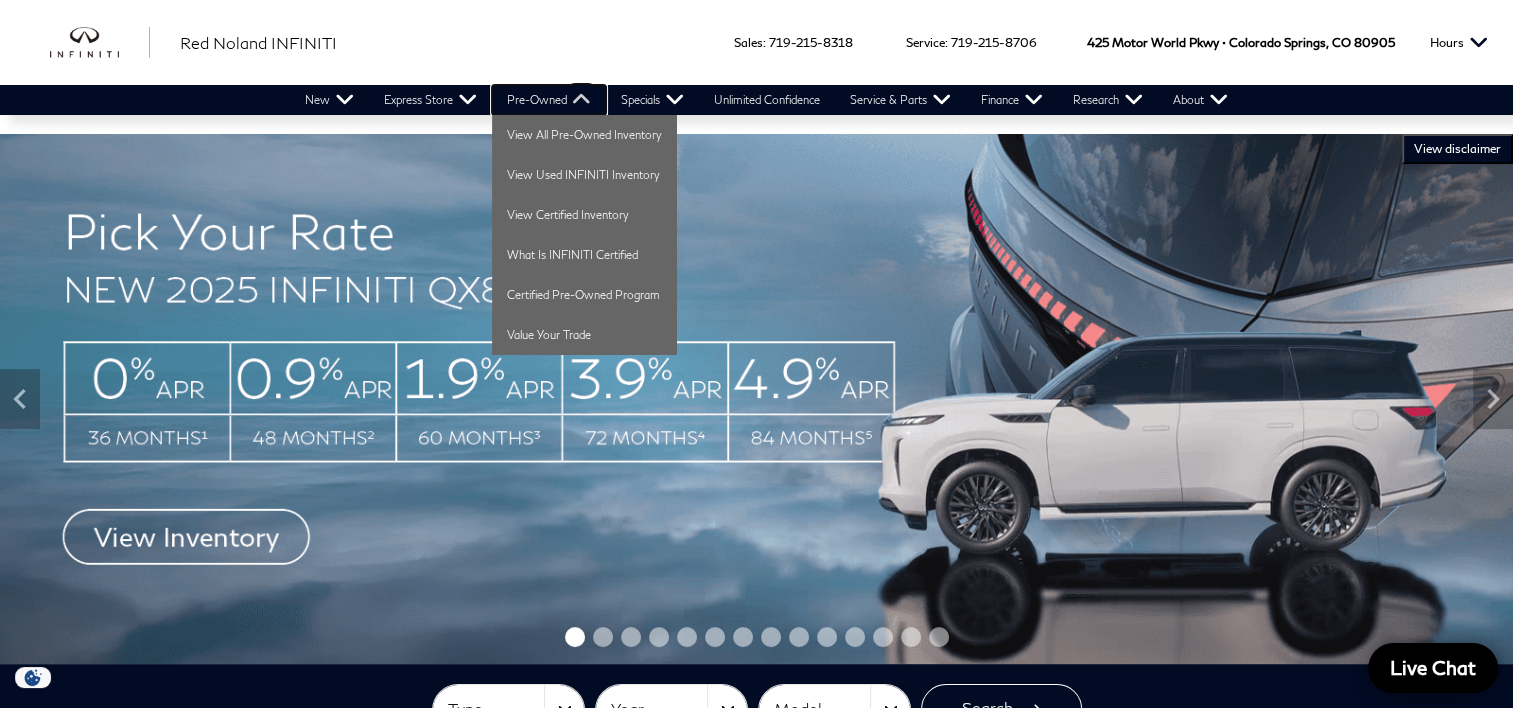 click on "Pre-Owned" at bounding box center [549, 100] 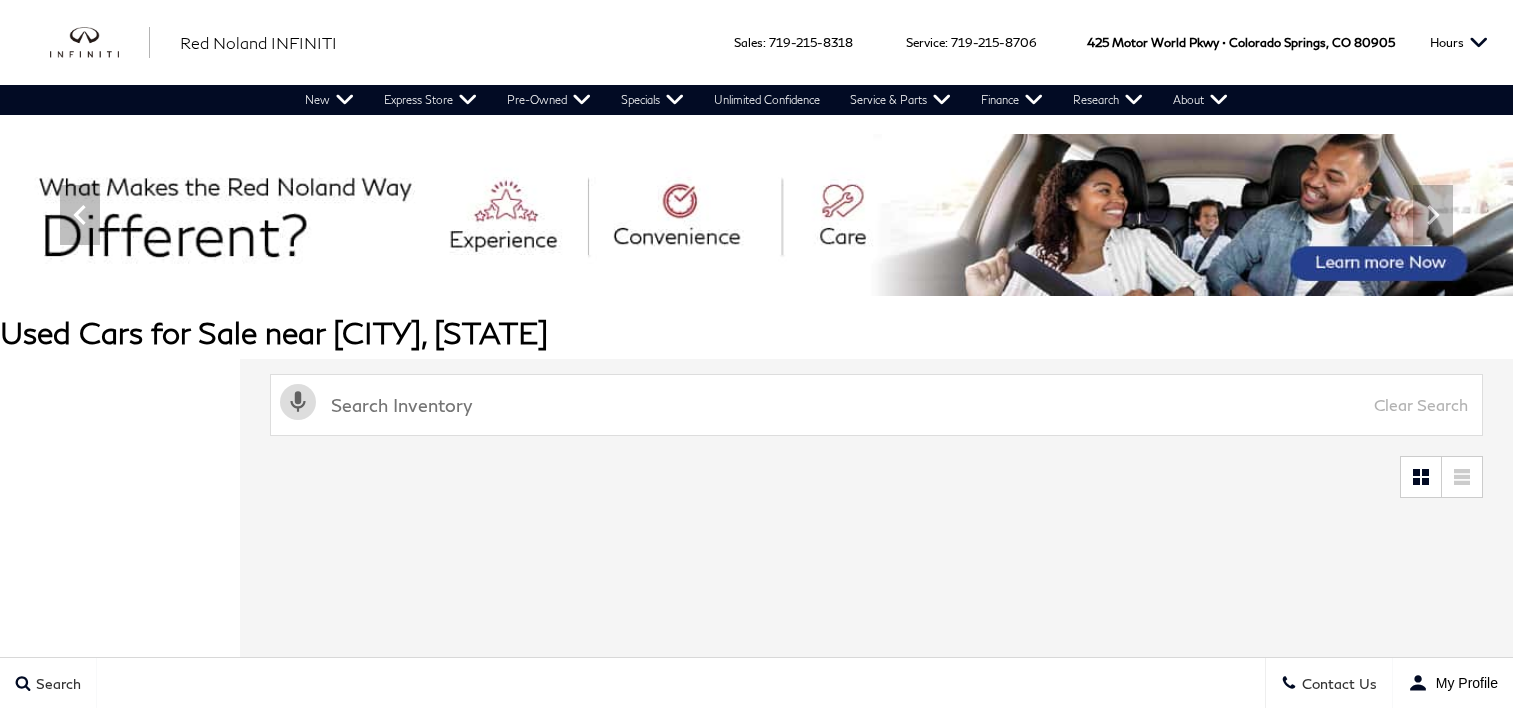 scroll, scrollTop: 0, scrollLeft: 0, axis: both 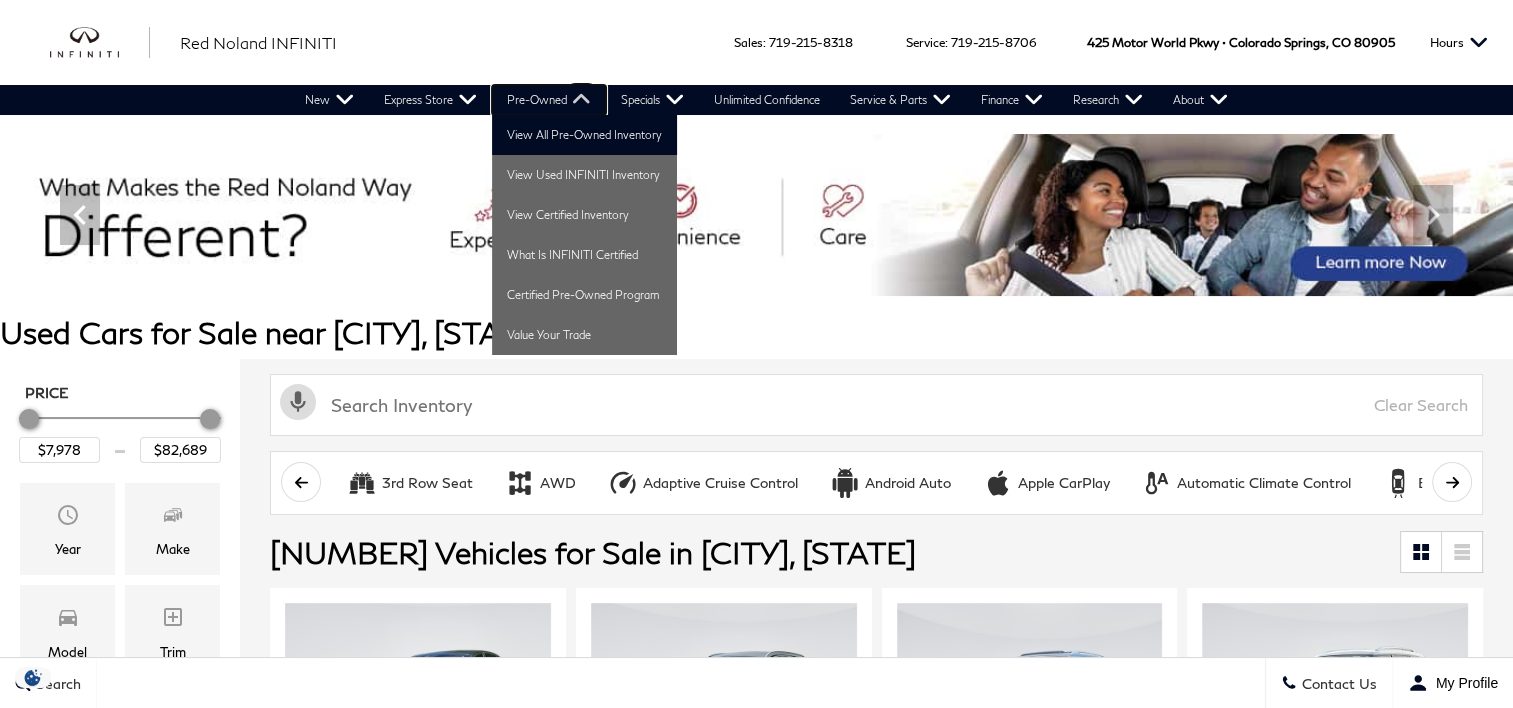 click on "Pre-Owned" at bounding box center (549, 100) 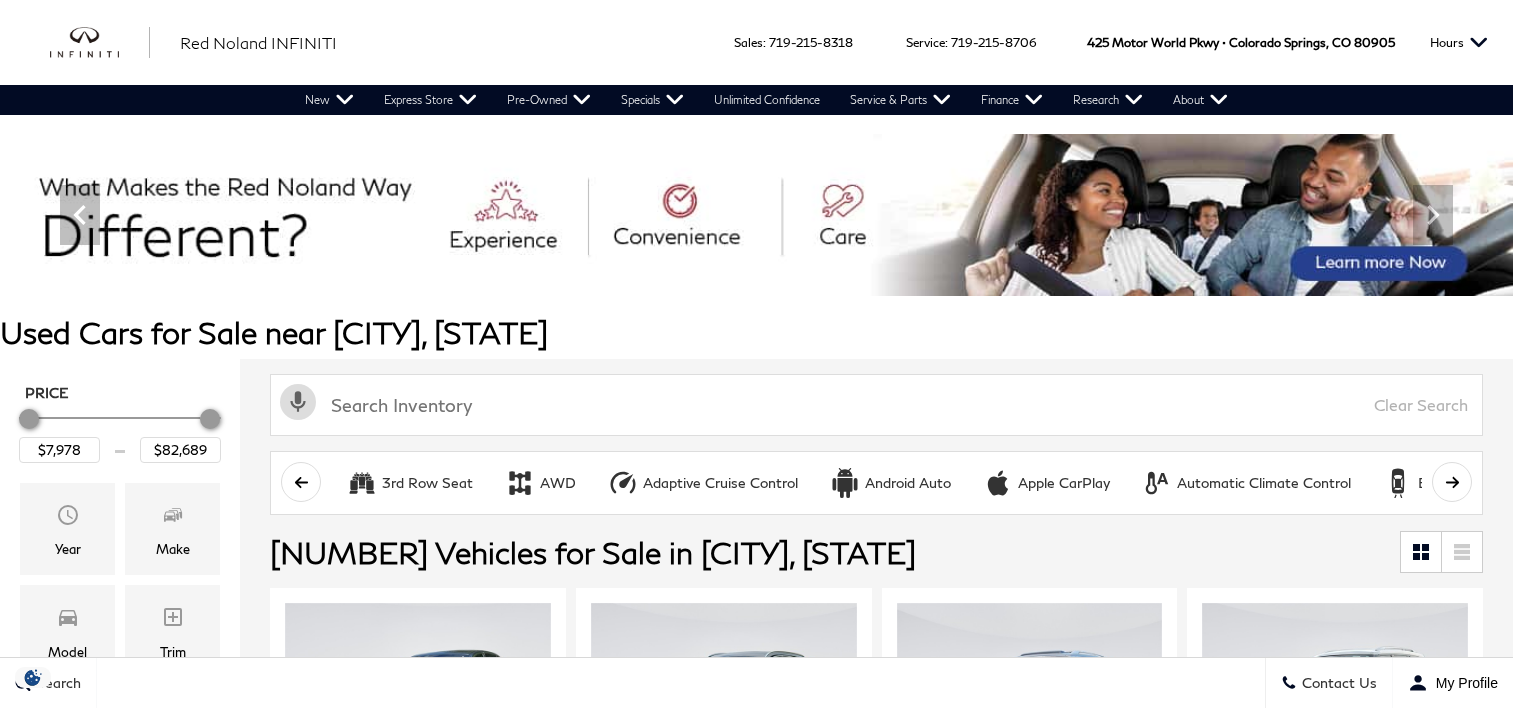 scroll, scrollTop: 0, scrollLeft: 0, axis: both 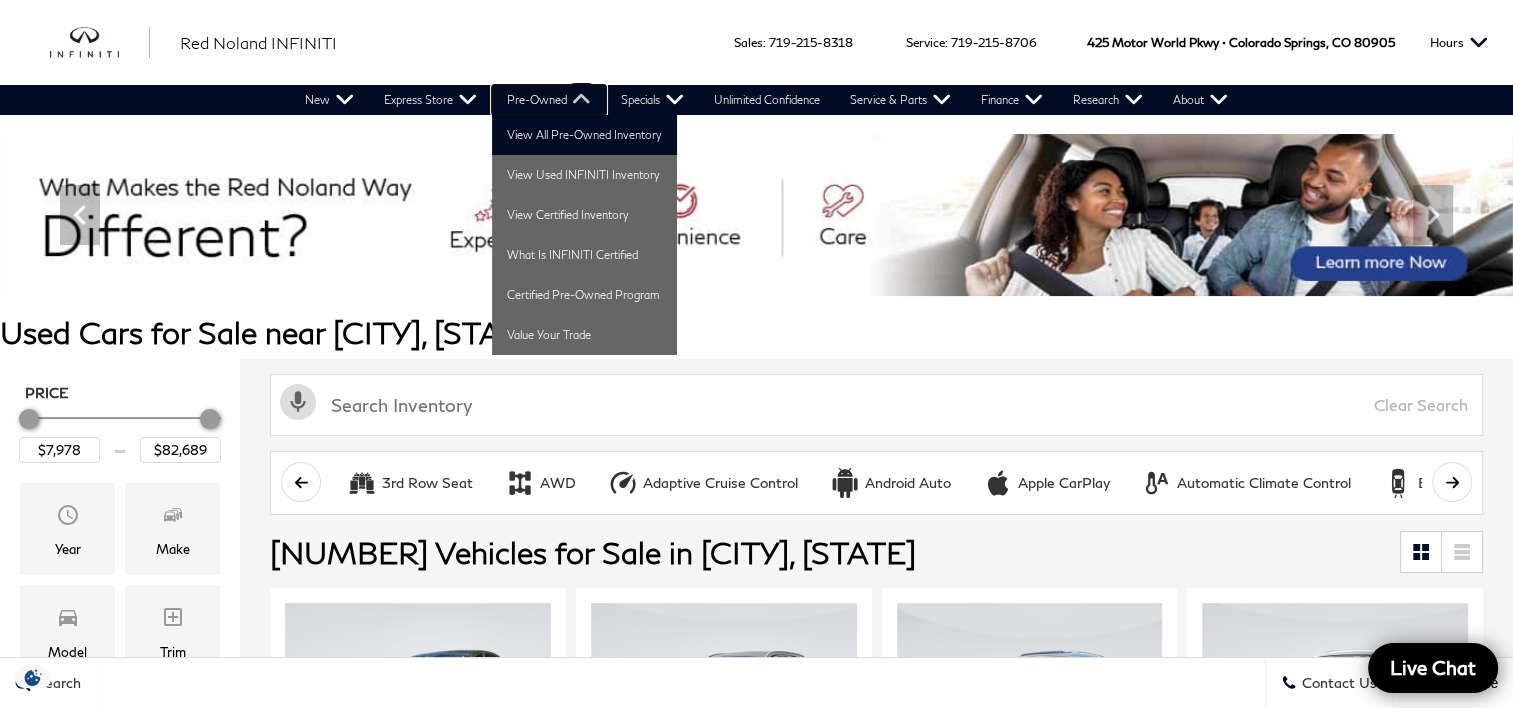 click on "Pre-Owned" at bounding box center (549, 100) 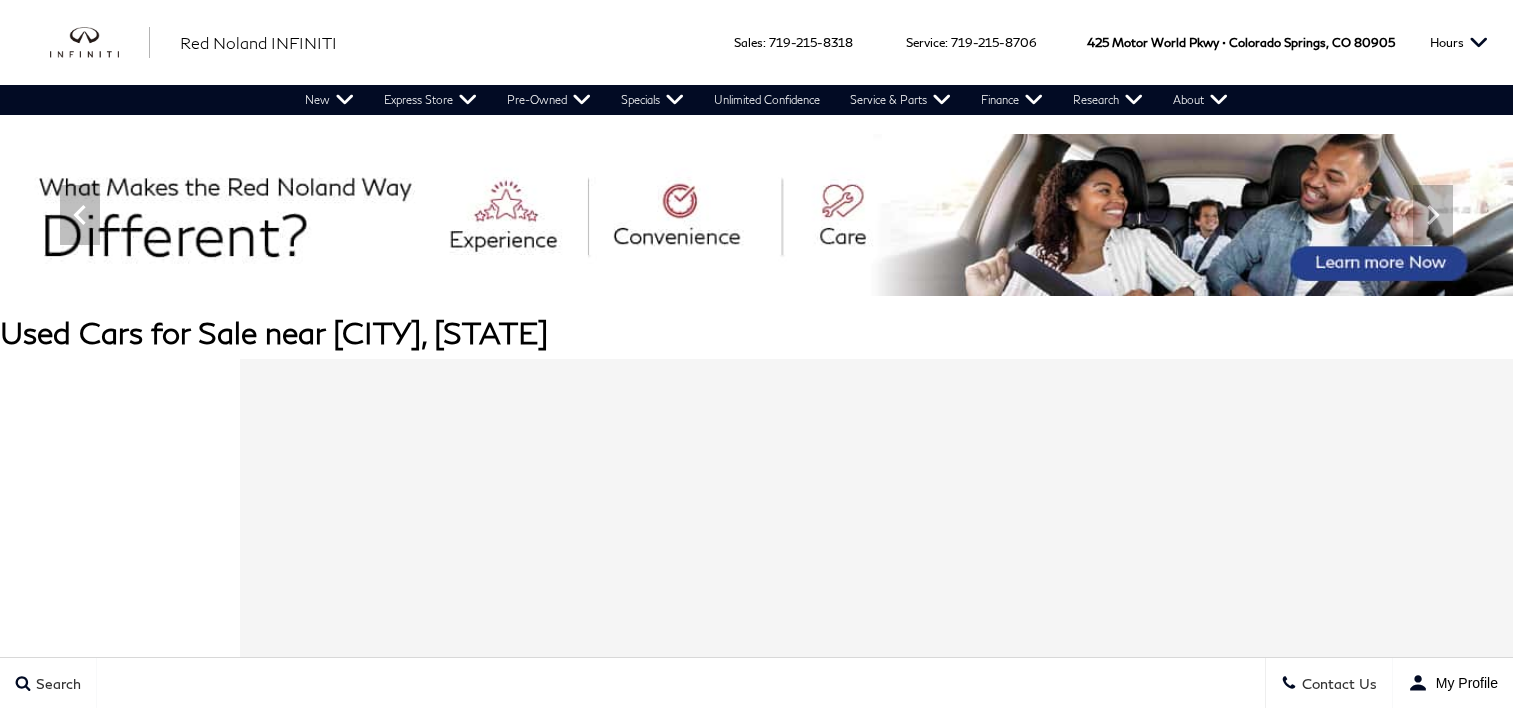 scroll, scrollTop: 0, scrollLeft: 0, axis: both 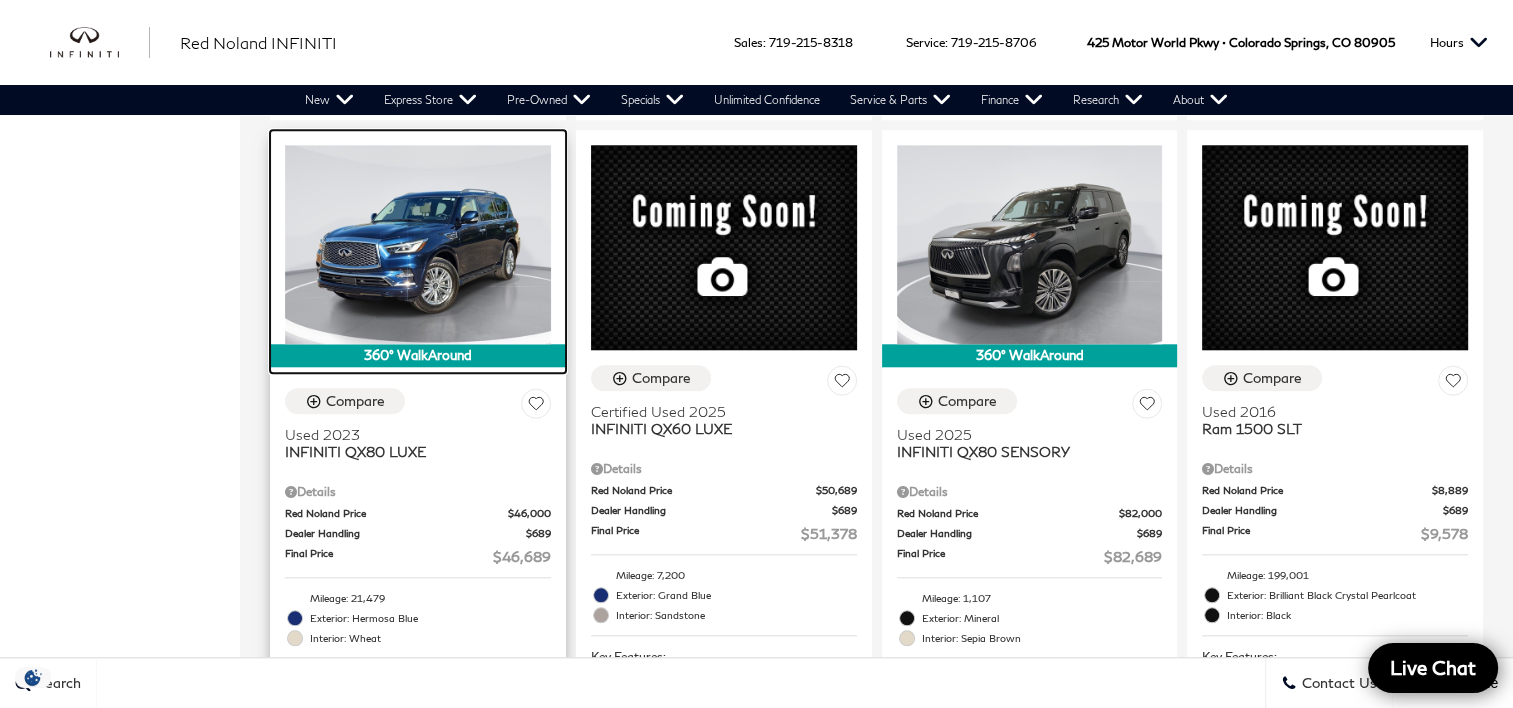 click at bounding box center (418, 244) 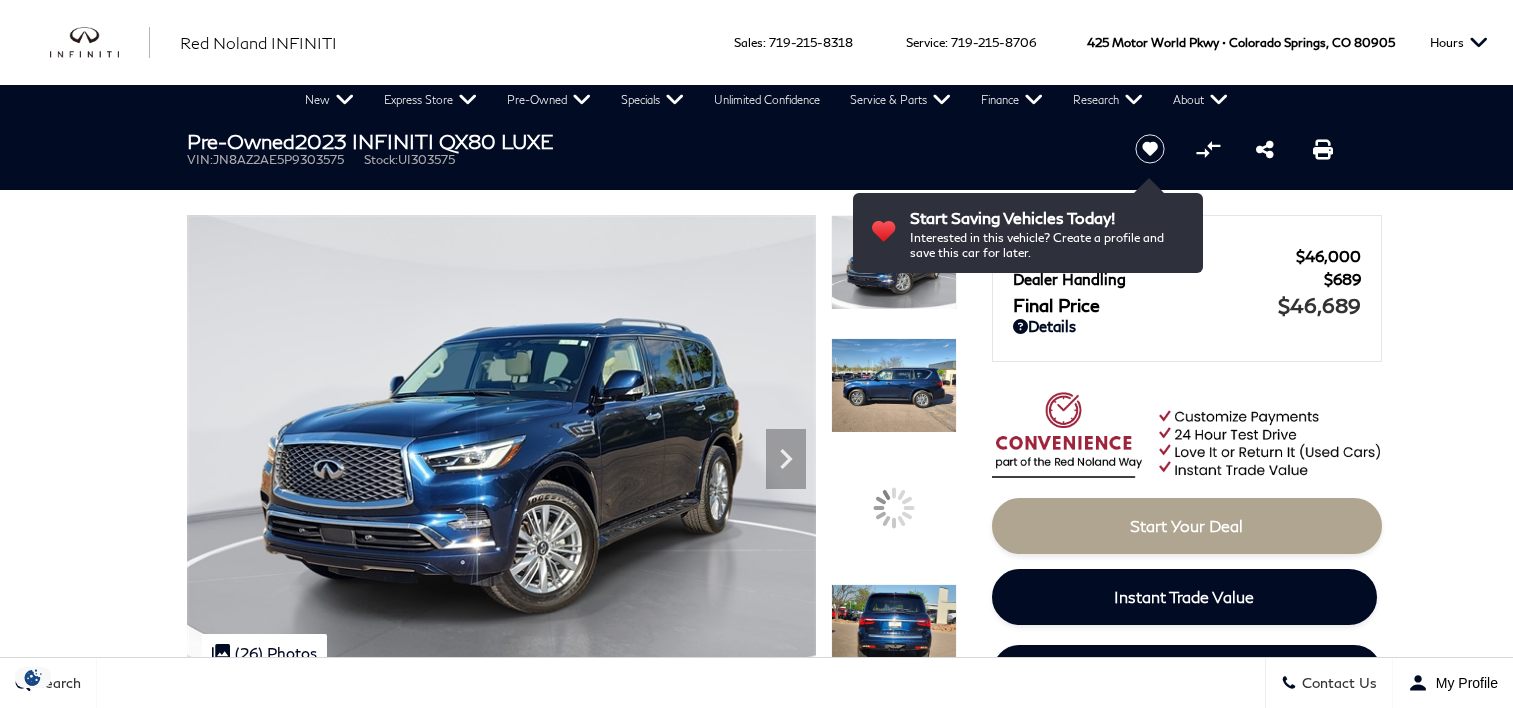 scroll, scrollTop: 0, scrollLeft: 0, axis: both 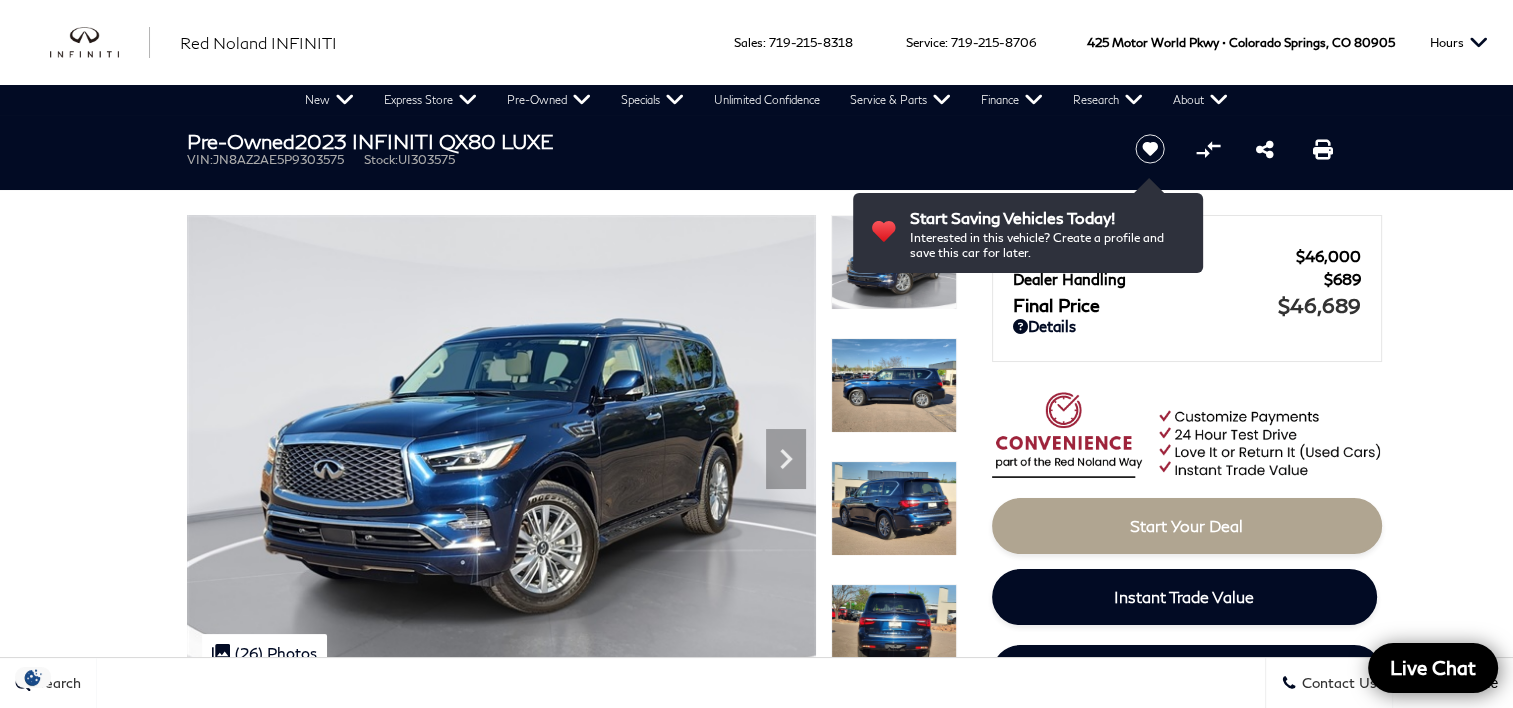 click 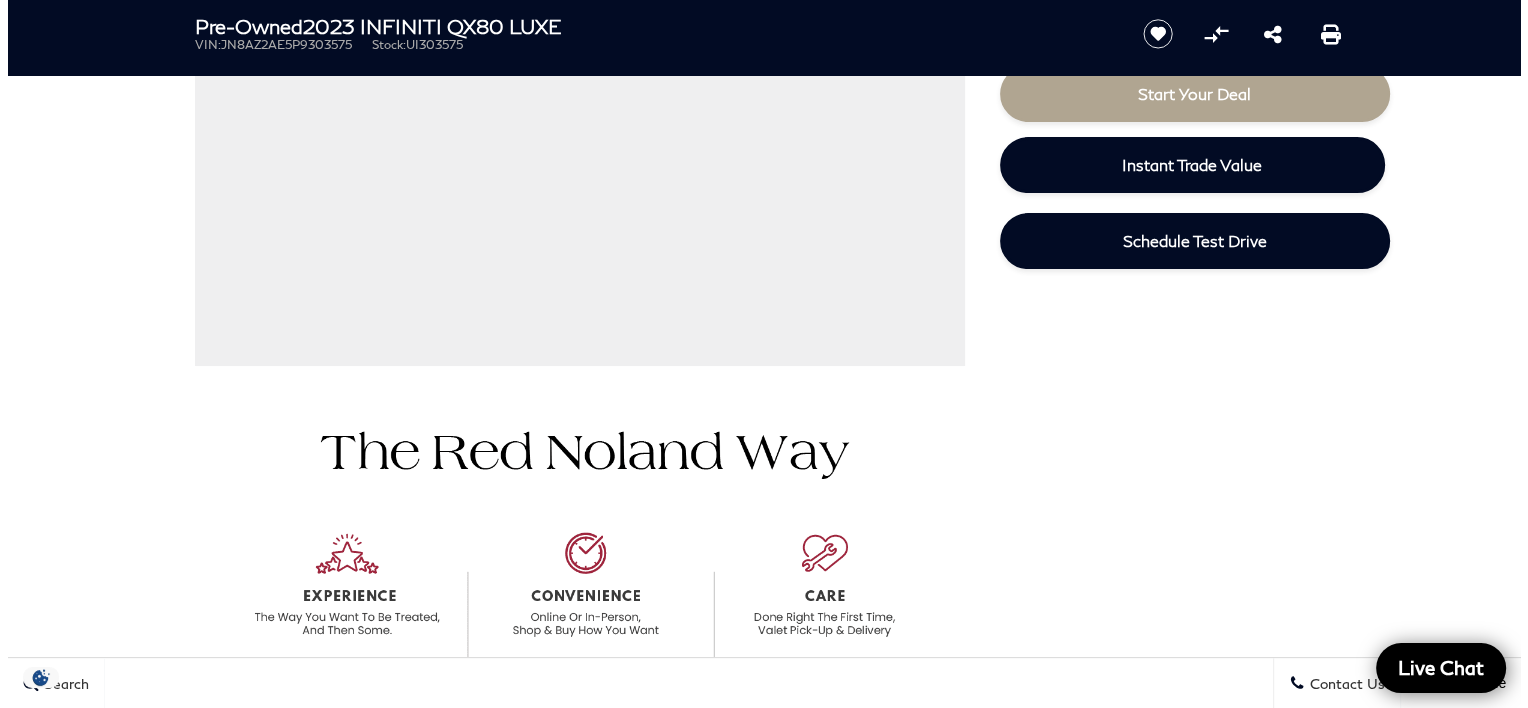 scroll, scrollTop: 416, scrollLeft: 0, axis: vertical 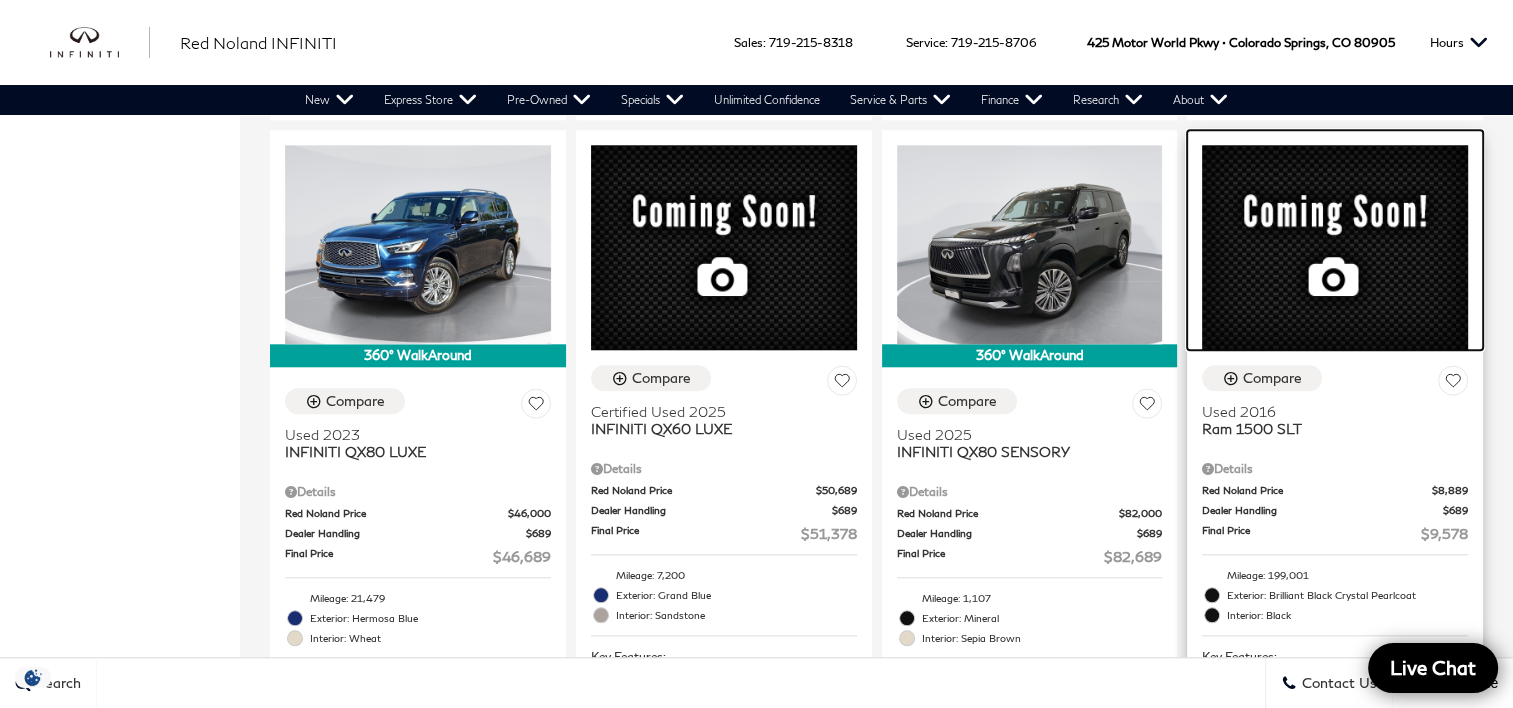 click at bounding box center [1335, 247] 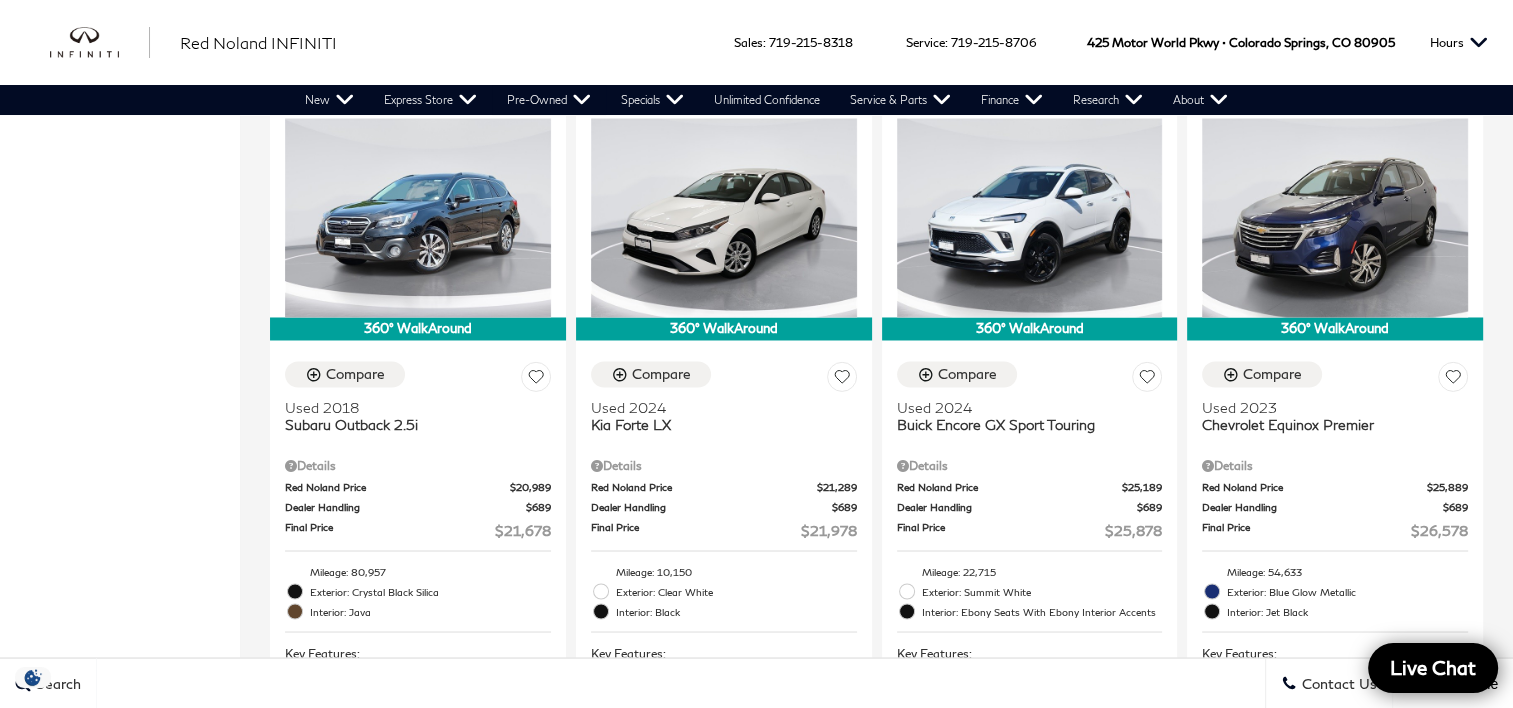 scroll, scrollTop: 3320, scrollLeft: 0, axis: vertical 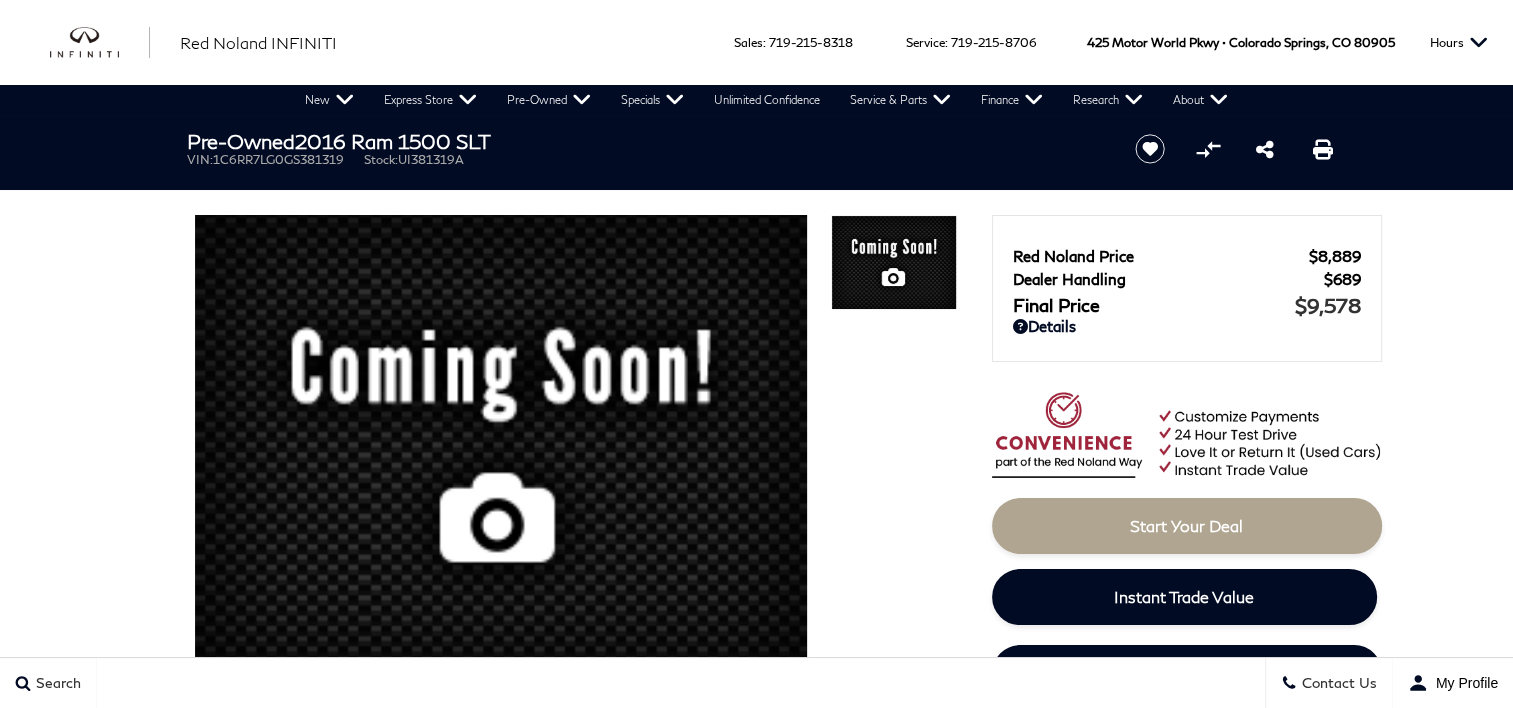 click on "Pre-Owned 2016 Ram 1500 SLT
VIN: 1C6RR7LG0GS381319 Stock: UI381319A
Start Saving Vehicles Today!
Interested in this vehicle? Create a profile and save this car for later." at bounding box center (756, 3121) 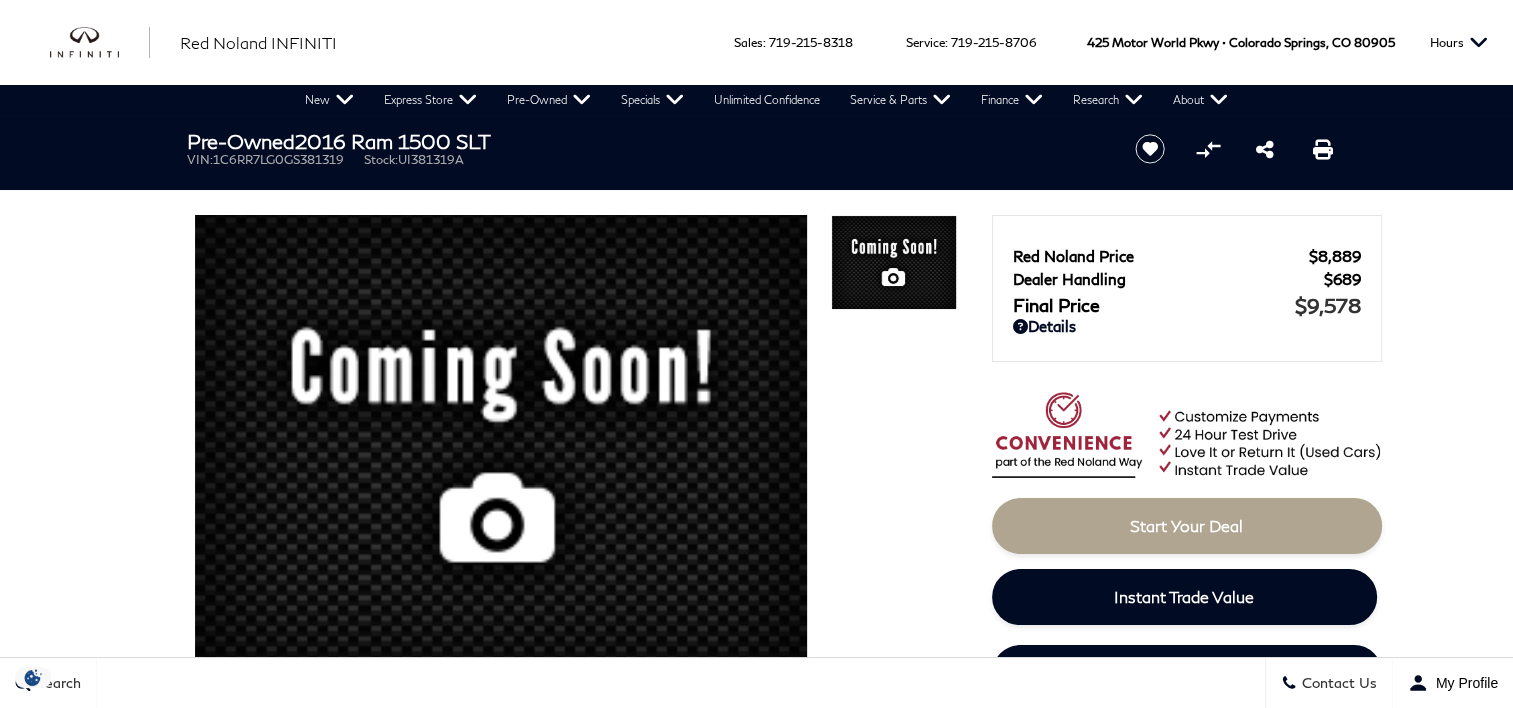 scroll, scrollTop: 0, scrollLeft: 0, axis: both 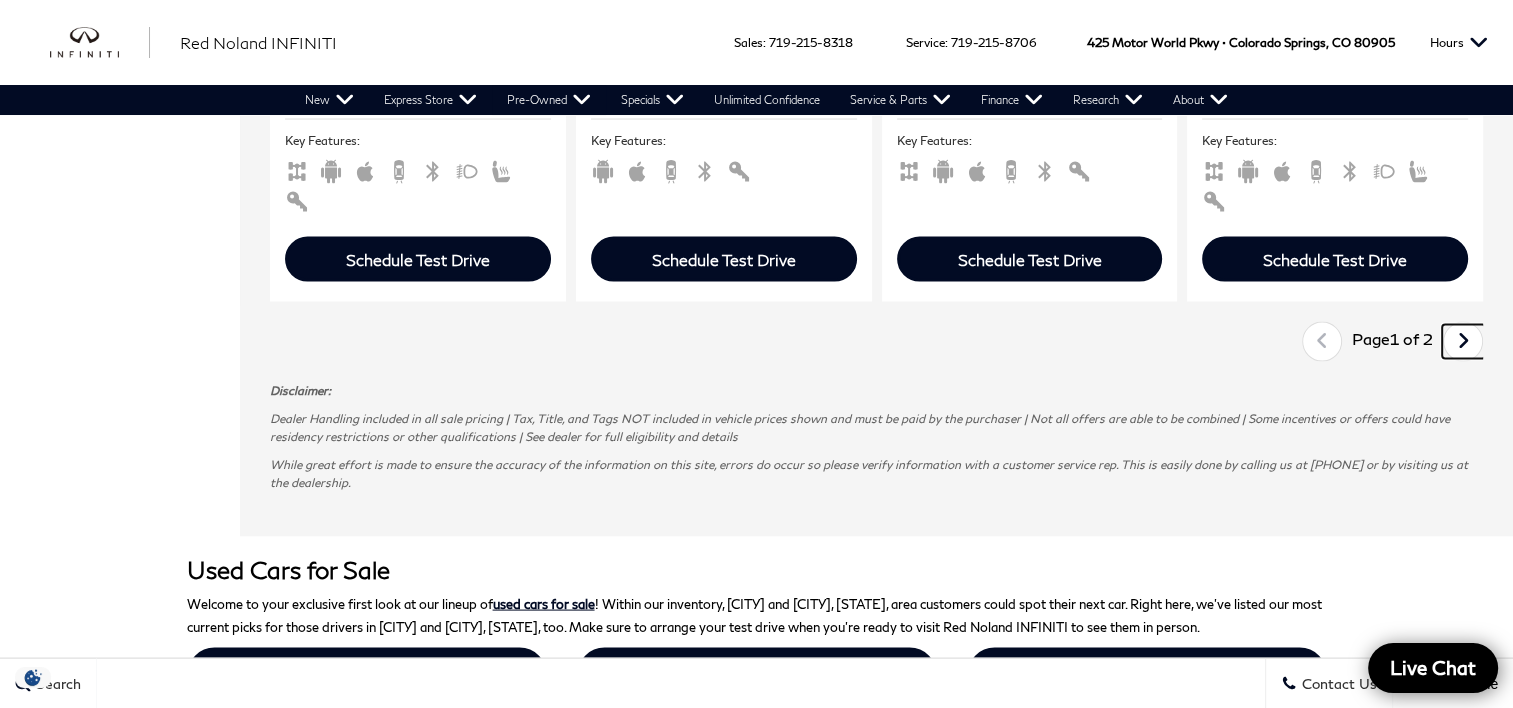 click at bounding box center (1463, 341) 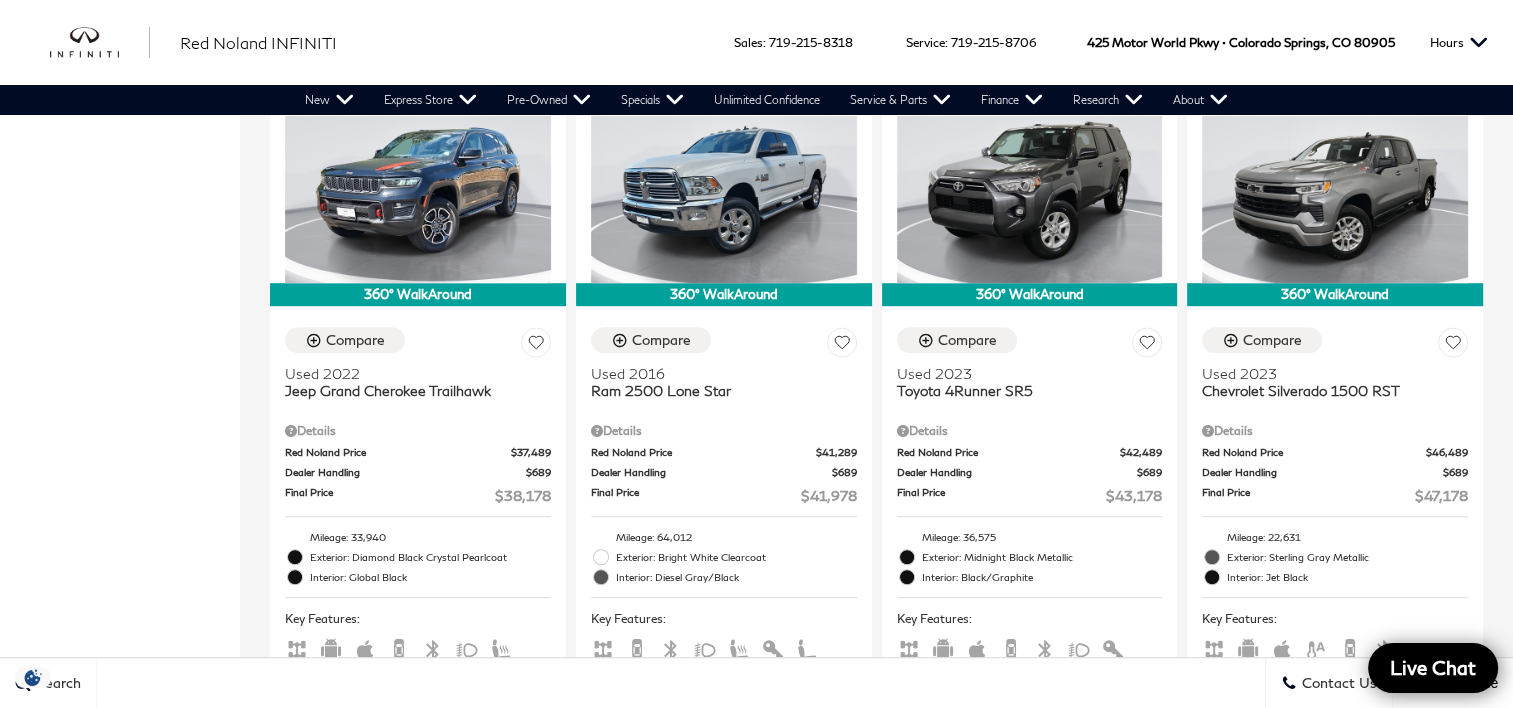 scroll, scrollTop: 872, scrollLeft: 0, axis: vertical 